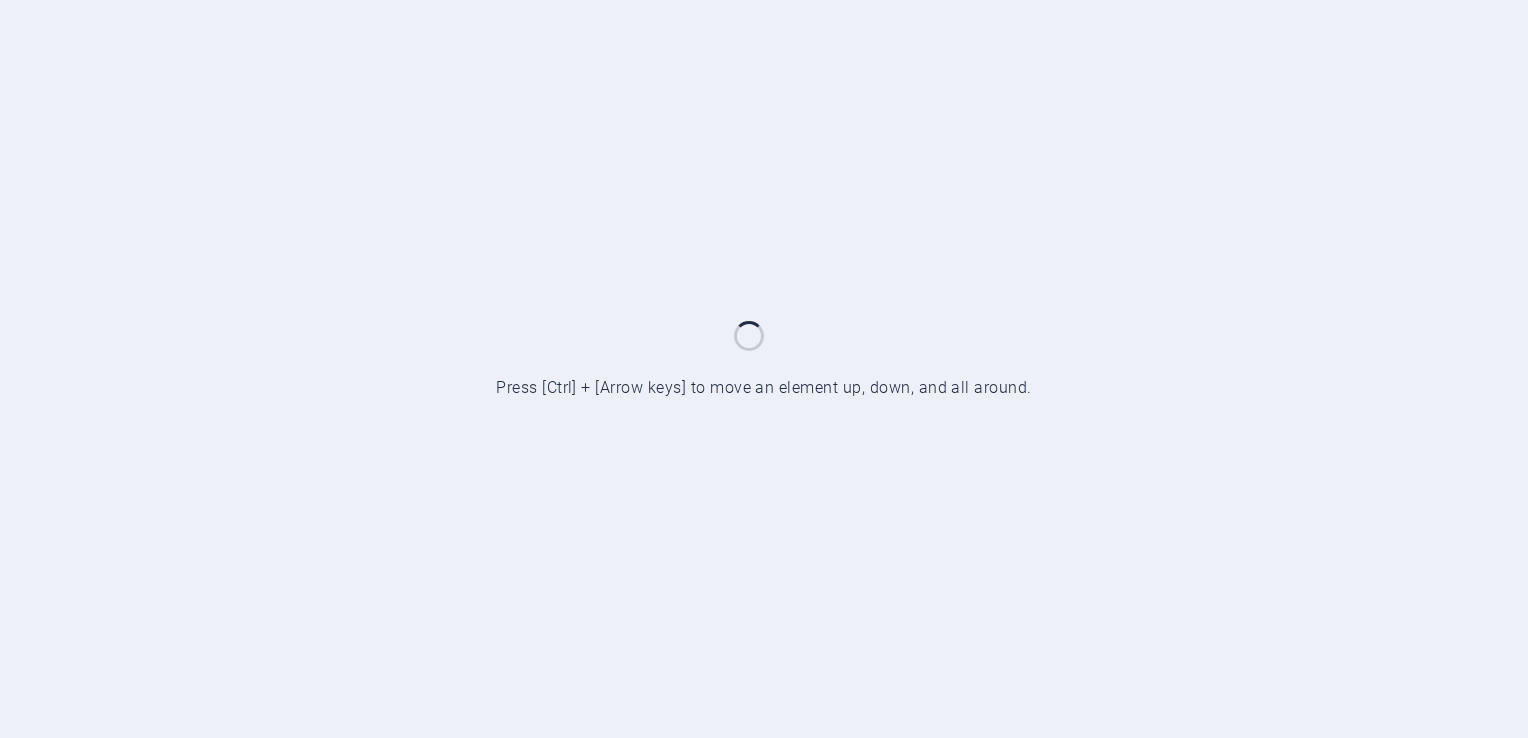 scroll, scrollTop: 0, scrollLeft: 0, axis: both 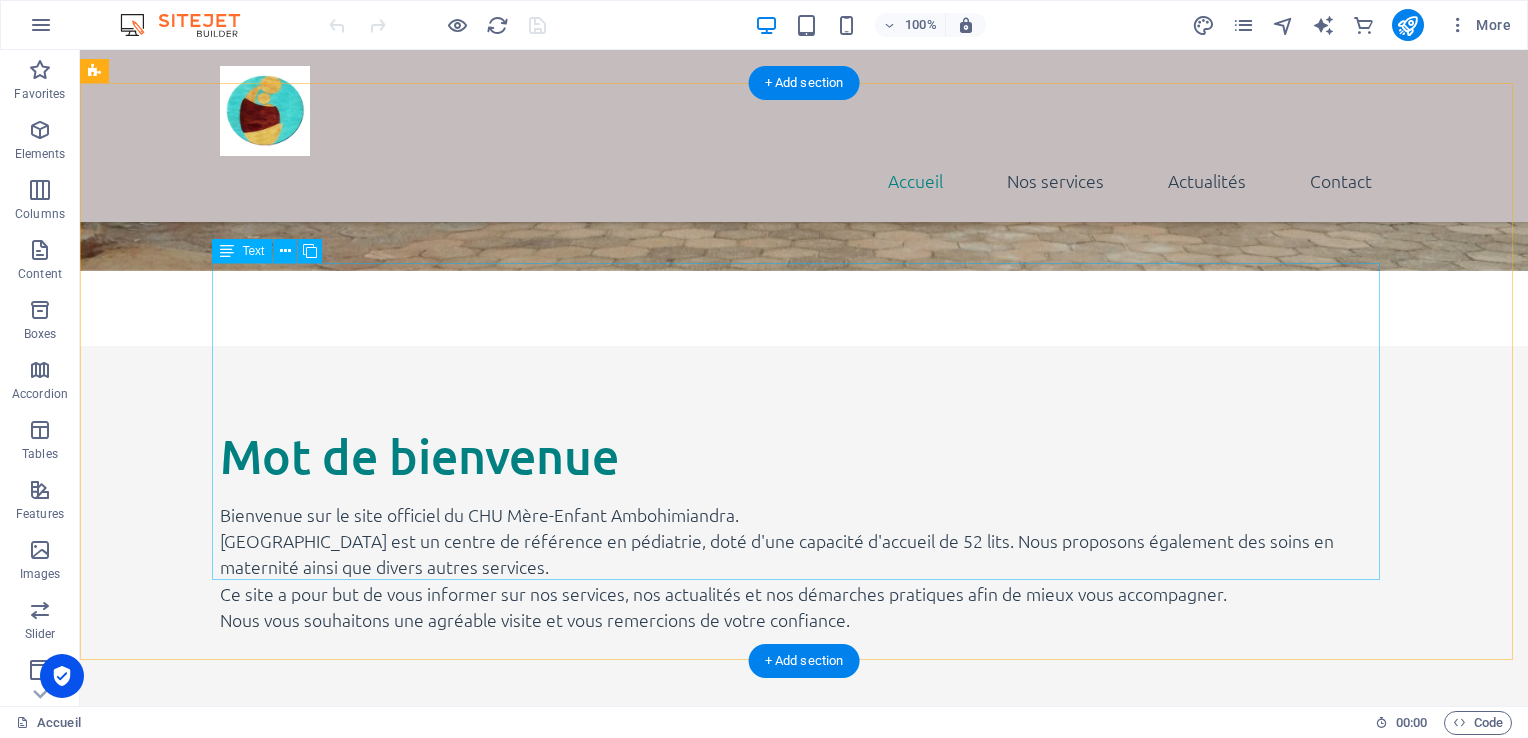 click on "L'établissement a été crée lors de l'épidémie de peste durant la période coloniale. Il fut ulitilsé comme un camp d'observation pour la ville, connu alors sous le nom d'  ancien [GEOGRAPHIC_DATA]. Mais au fur et à mesure, les activités de l’établissement ont été modifié et se sont évolué.  Comme c’était en 1964, Il avait  traité les maladies infectieuses infantiles. En 1986, un centre de récupération nutritionnelle y a été créé  pour prendre en charge les enfants malnutris.  En 1994, un institut de Puériculture a été installé puis l’hôpital s’est détaché du [GEOGRAPHIC_DATA]. En 1998, un service Maternité a été ouvert pour mieux répondre aux besoins de la population. A noter que durant ces différentes périodes, l’Hôpital Ambohimiandra fut rattaché à l’Hôpital Général de Befelatanana. Mais en 1999, il est devenu un centre indépendant de l’Hôpital Général de Befelatanana." at bounding box center (804, 1053) 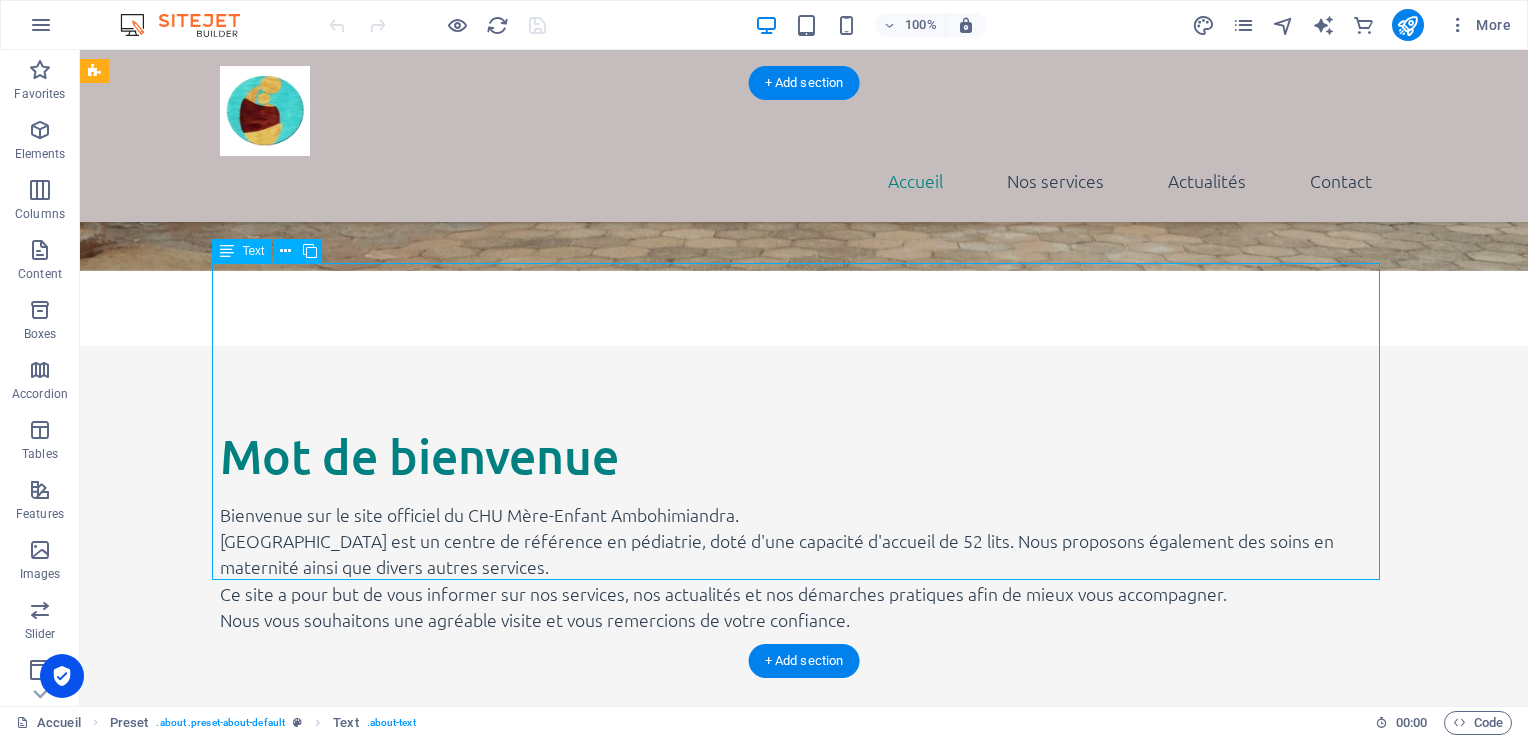 click on "L'établissement a été crée lors de l'épidémie de peste durant la période coloniale. Il fut ulitilsé comme un camp d'observation pour la ville, connu alors sous le nom d'  ancien [GEOGRAPHIC_DATA]. Mais au fur et à mesure, les activités de l’établissement ont été modifié et se sont évolué.  Comme c’était en 1964, Il avait  traité les maladies infectieuses infantiles. En 1986, un centre de récupération nutritionnelle y a été créé  pour prendre en charge les enfants malnutris.  En 1994, un institut de Puériculture a été installé puis l’hôpital s’est détaché du [GEOGRAPHIC_DATA]. En 1998, un service Maternité a été ouvert pour mieux répondre aux besoins de la population. A noter que durant ces différentes périodes, l’Hôpital Ambohimiandra fut rattaché à l’Hôpital Général de Befelatanana. Mais en 1999, il est devenu un centre indépendant de l’Hôpital Général de Befelatanana." at bounding box center (804, 1053) 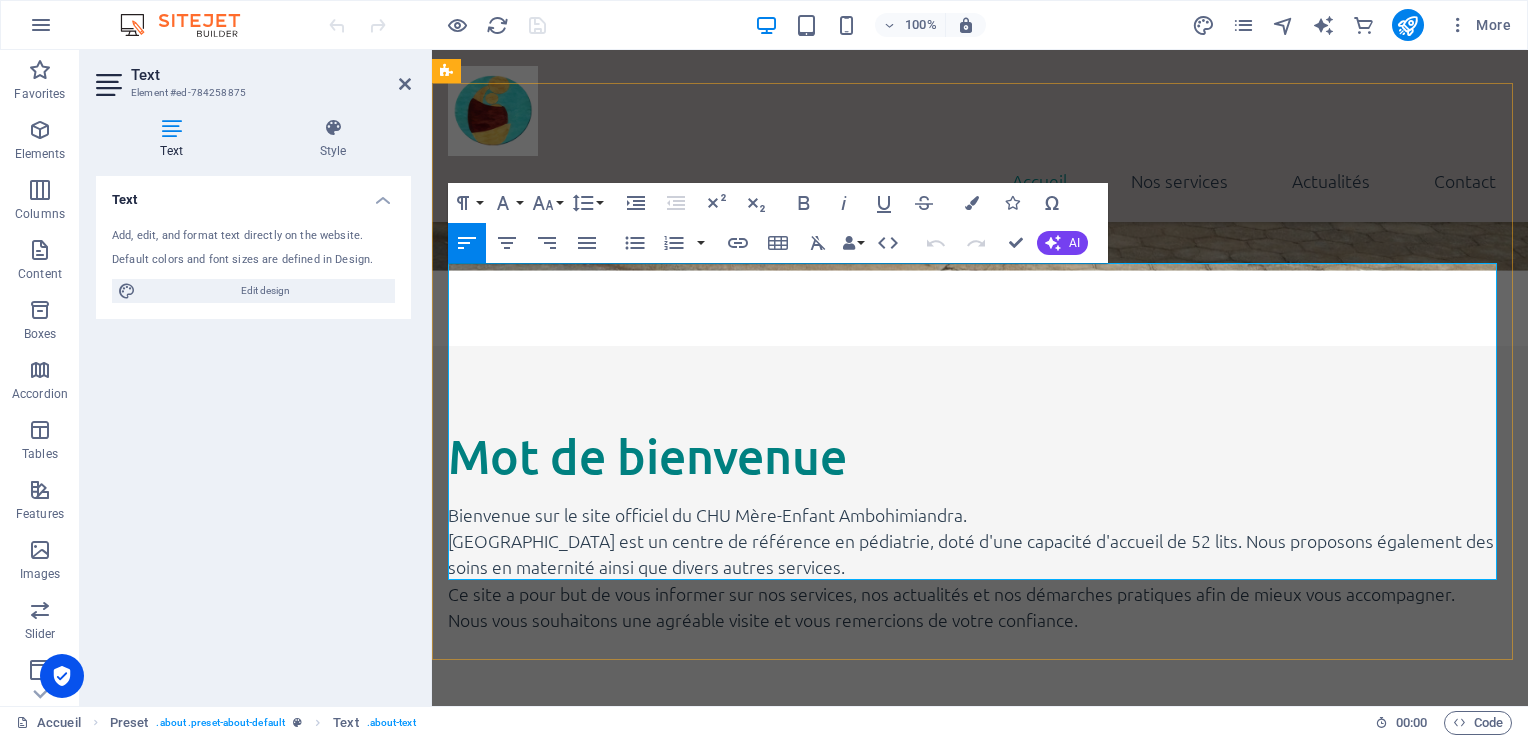 click on "L'établissement a été crée lors de l'épidémie de peste durant la période coloniale. Il fut ulitilsé comme un camp d'observation pour la ville, connu alors sous le nom d'  ancien [GEOGRAPHIC_DATA]." at bounding box center (980, 921) 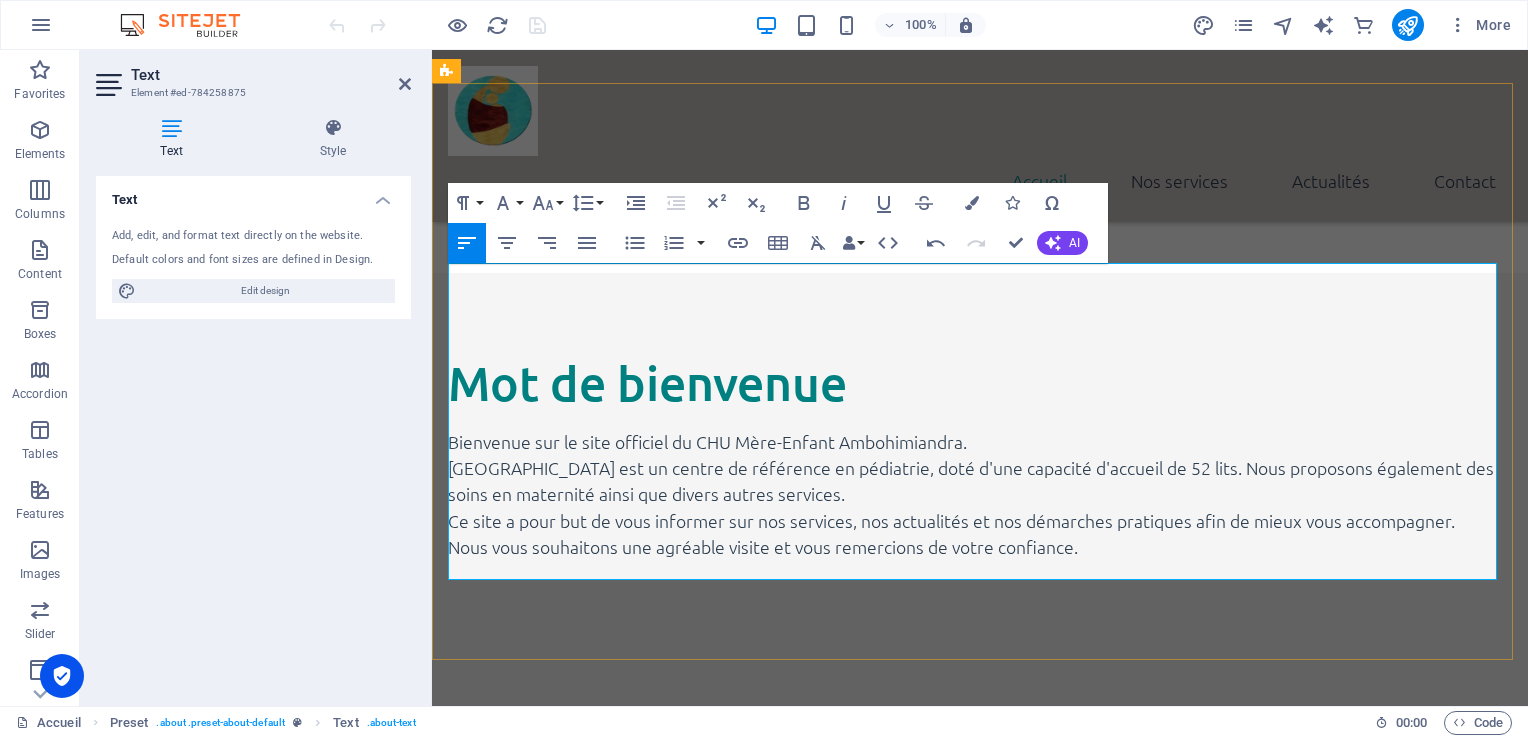 click on "L'établissement a été crée en 1923  lors de l'épidémie de peste durant la période coloniale. Il fut ulitilsé comme un camp d'observation pour la ville, connu alors sous le nom d'  ancien [GEOGRAPHIC_DATA]." at bounding box center [980, 848] 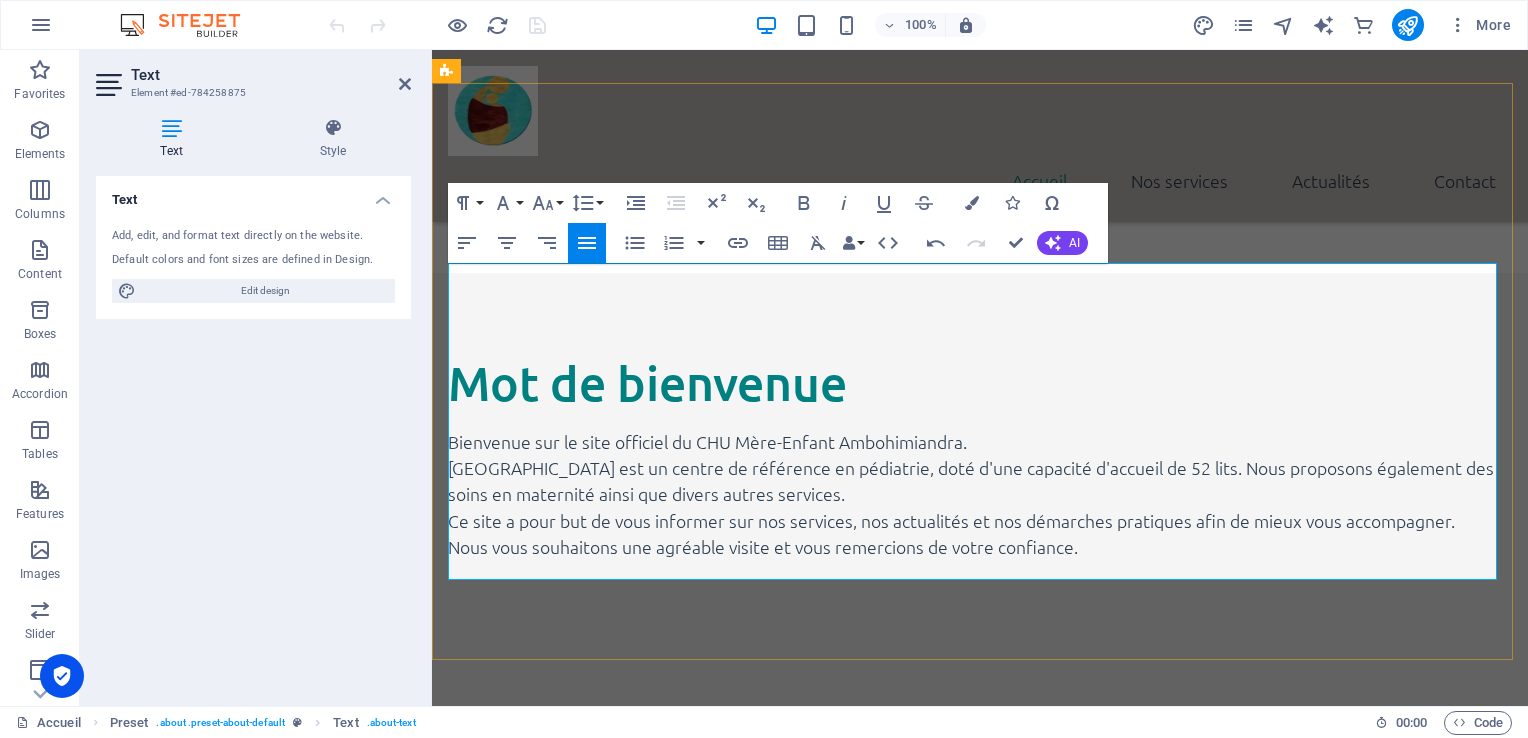 click on "Mais au fur et à mesure, les activités de l’établissement ont été modifié et se sont évolué:" at bounding box center [980, 887] 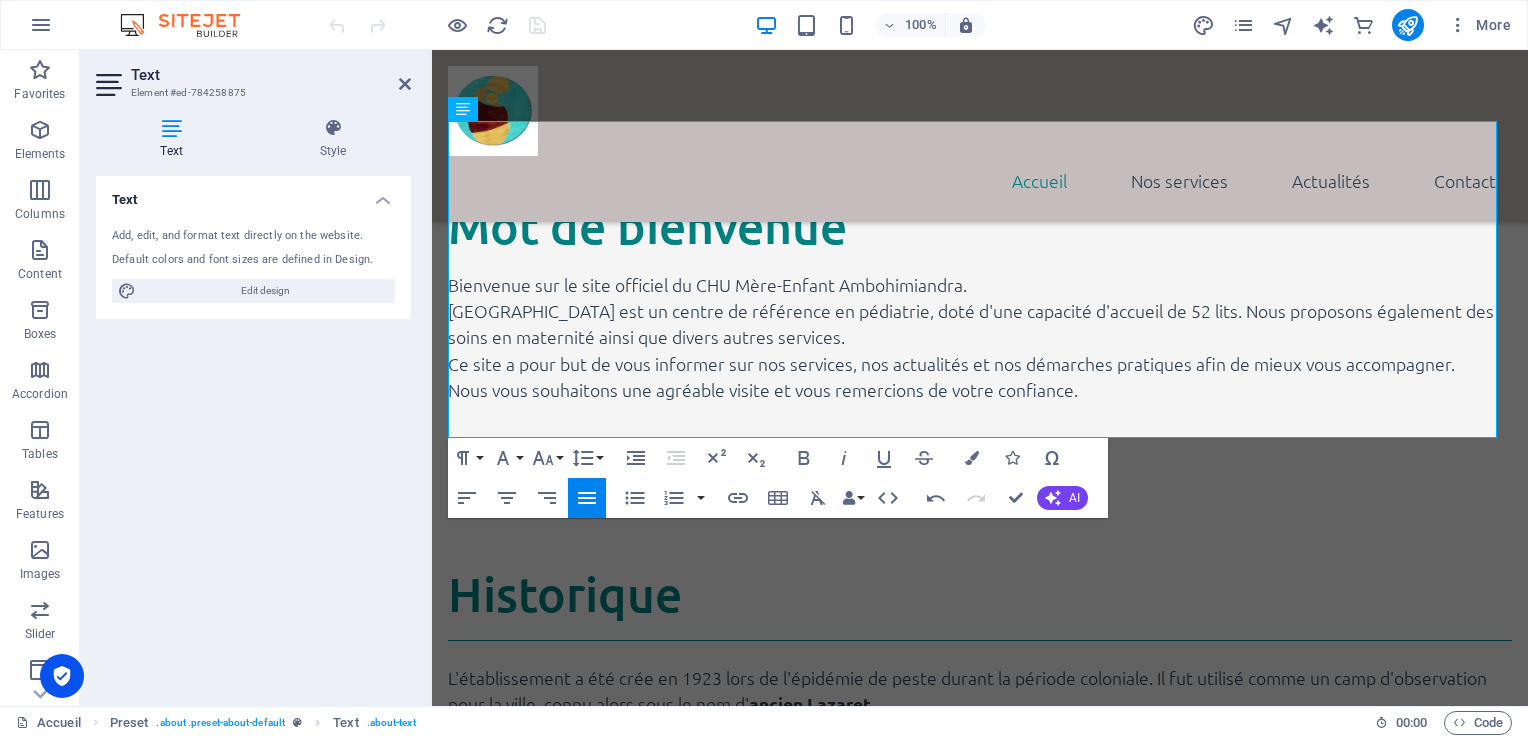 scroll, scrollTop: 1152, scrollLeft: 0, axis: vertical 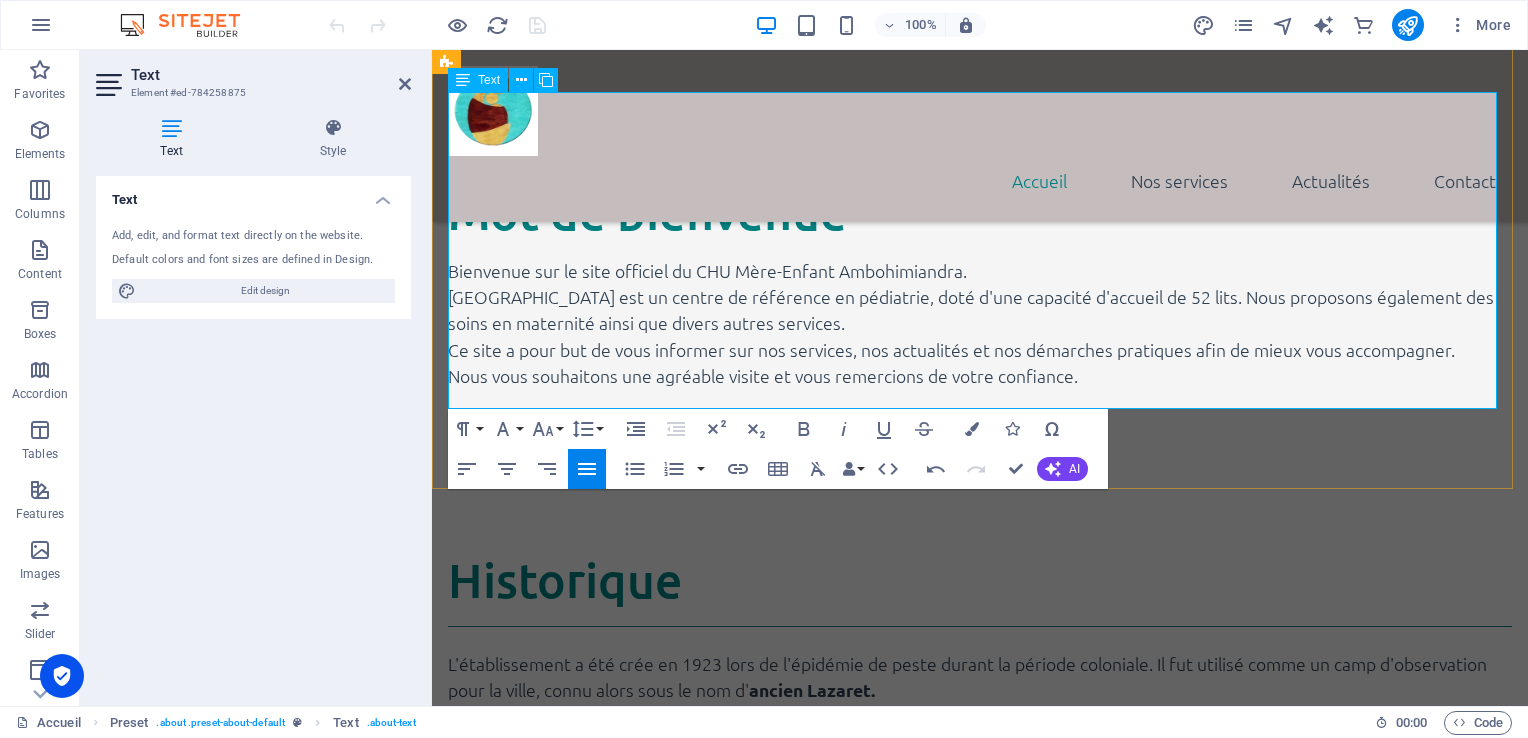 click on "L’extension du Service Néonatalogie en 2010 a permis d’améliorer la prise en charge en Périnatalogie." at bounding box center (980, 954) 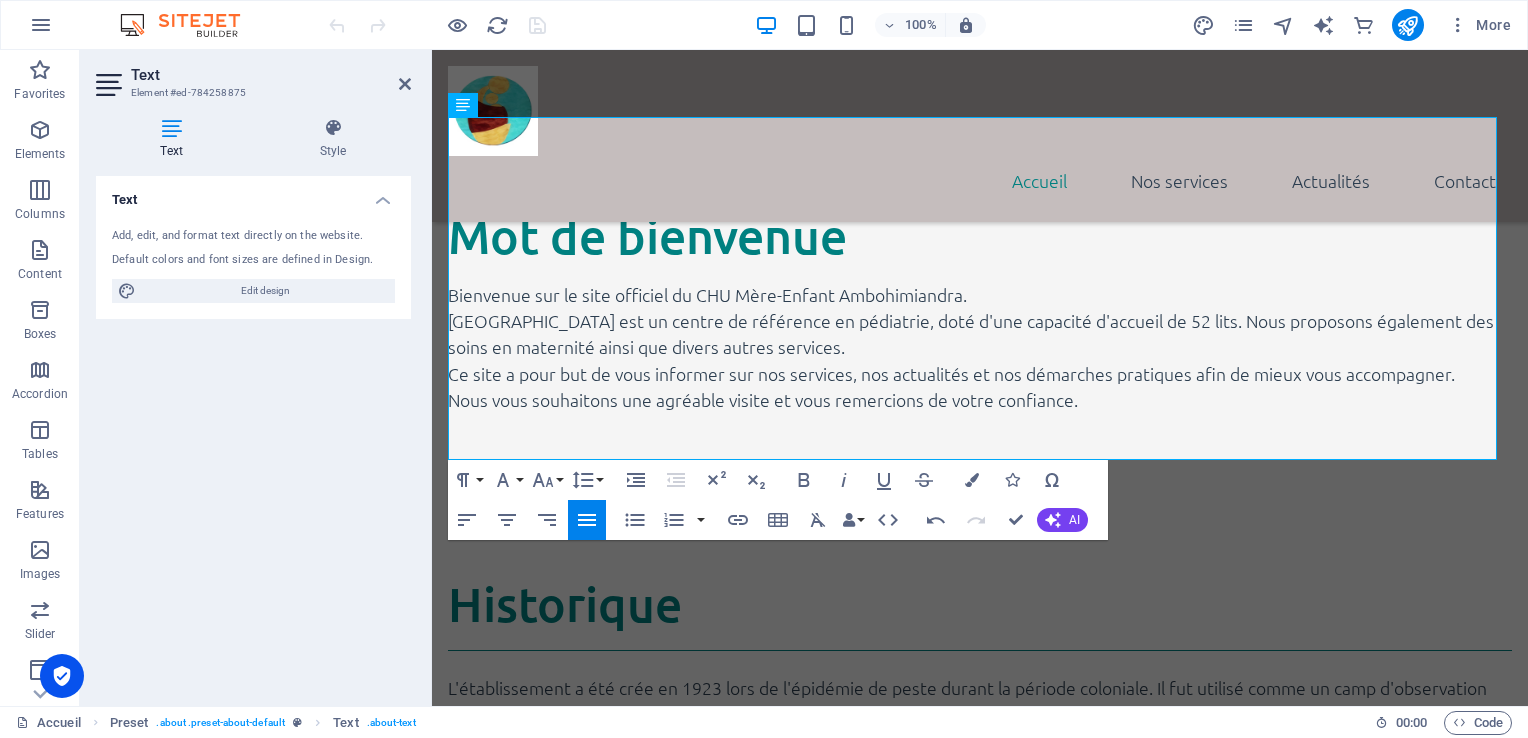 scroll, scrollTop: 1041, scrollLeft: 0, axis: vertical 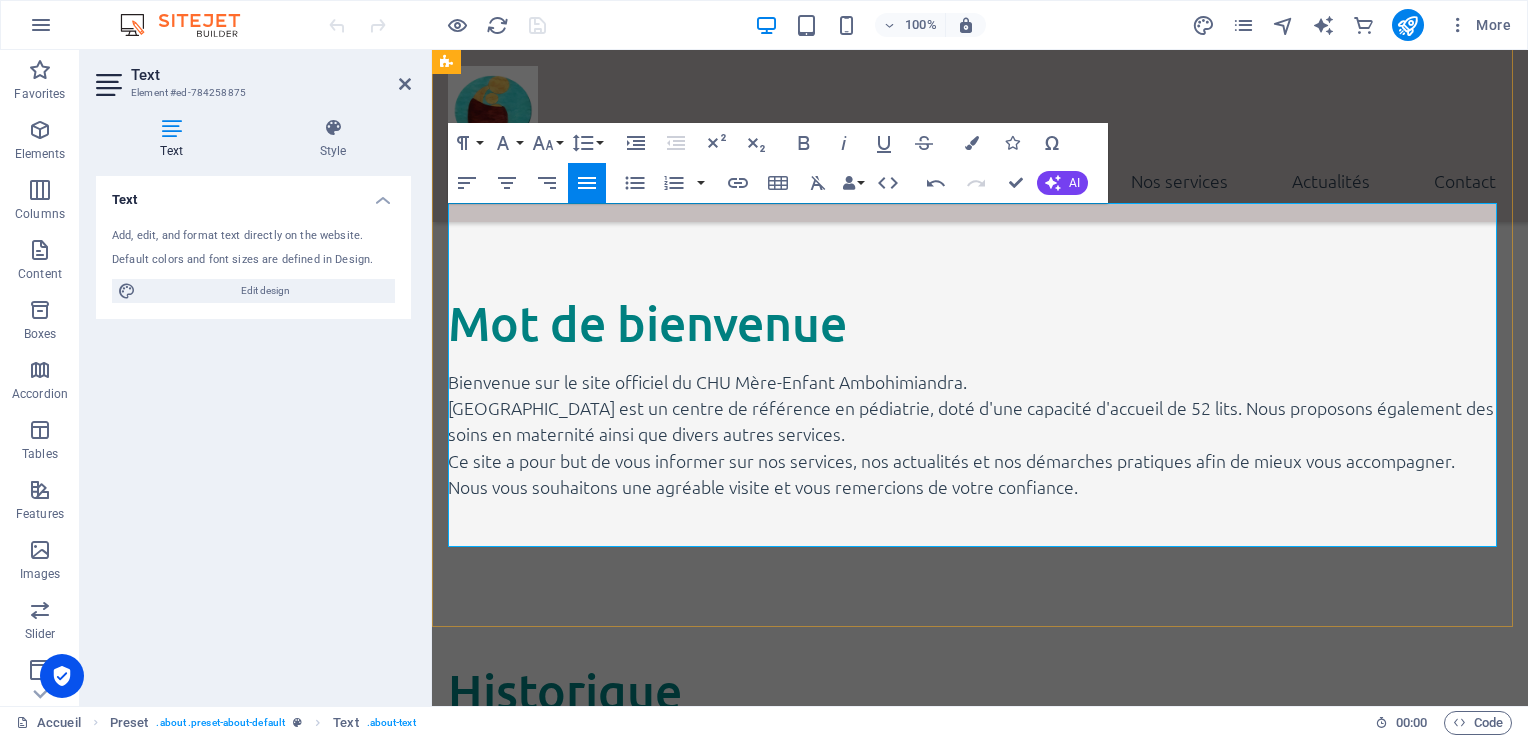 click on "L'établissement a été crée en 1923 lors de l'épidémie de peste durant la période coloniale. Il fut utilisé comme un camp d'observation pour la ville, connu alors sous le nom d'  ancien [GEOGRAPHIC_DATA]." at bounding box center (980, 788) 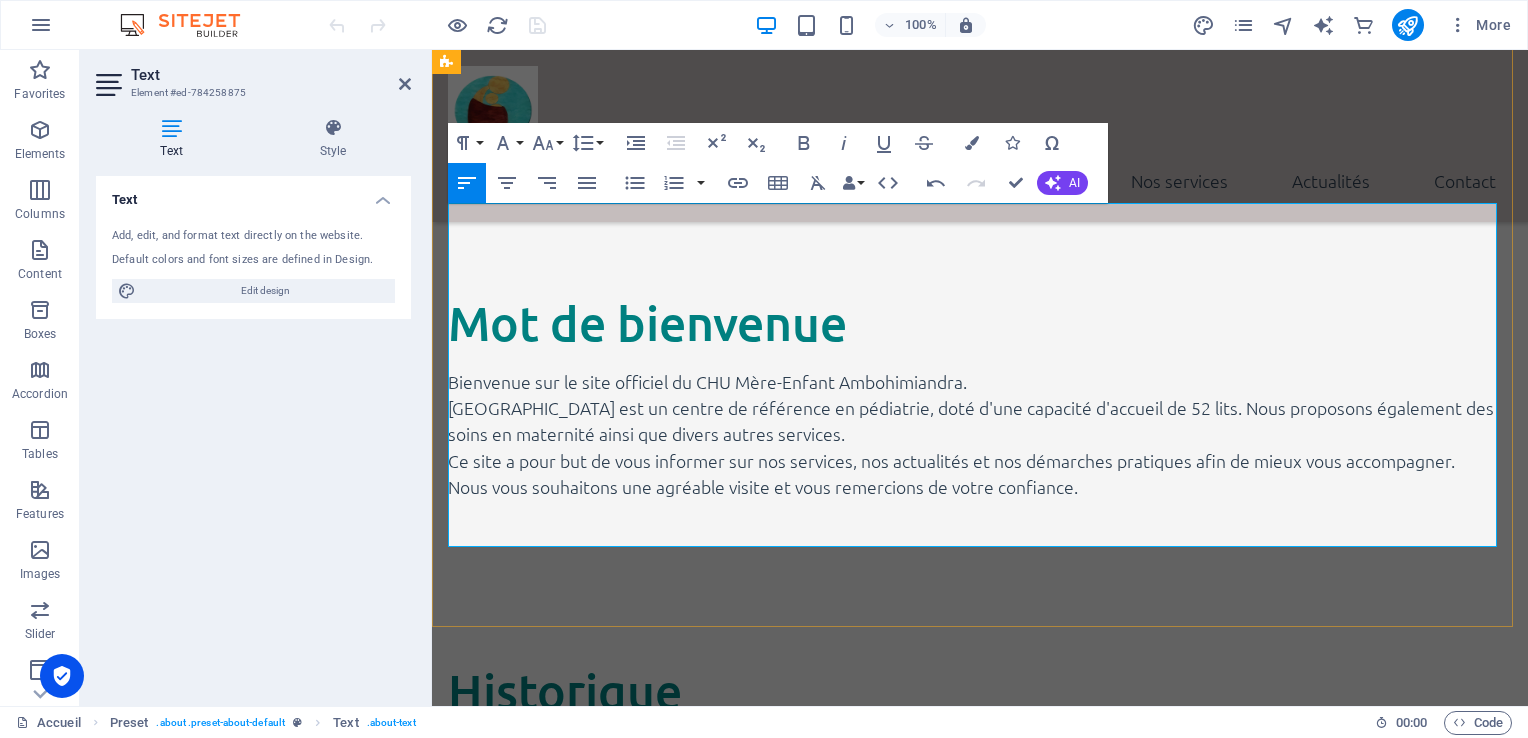 drag, startPoint x: 450, startPoint y: 267, endPoint x: 932, endPoint y: 534, distance: 551.01086 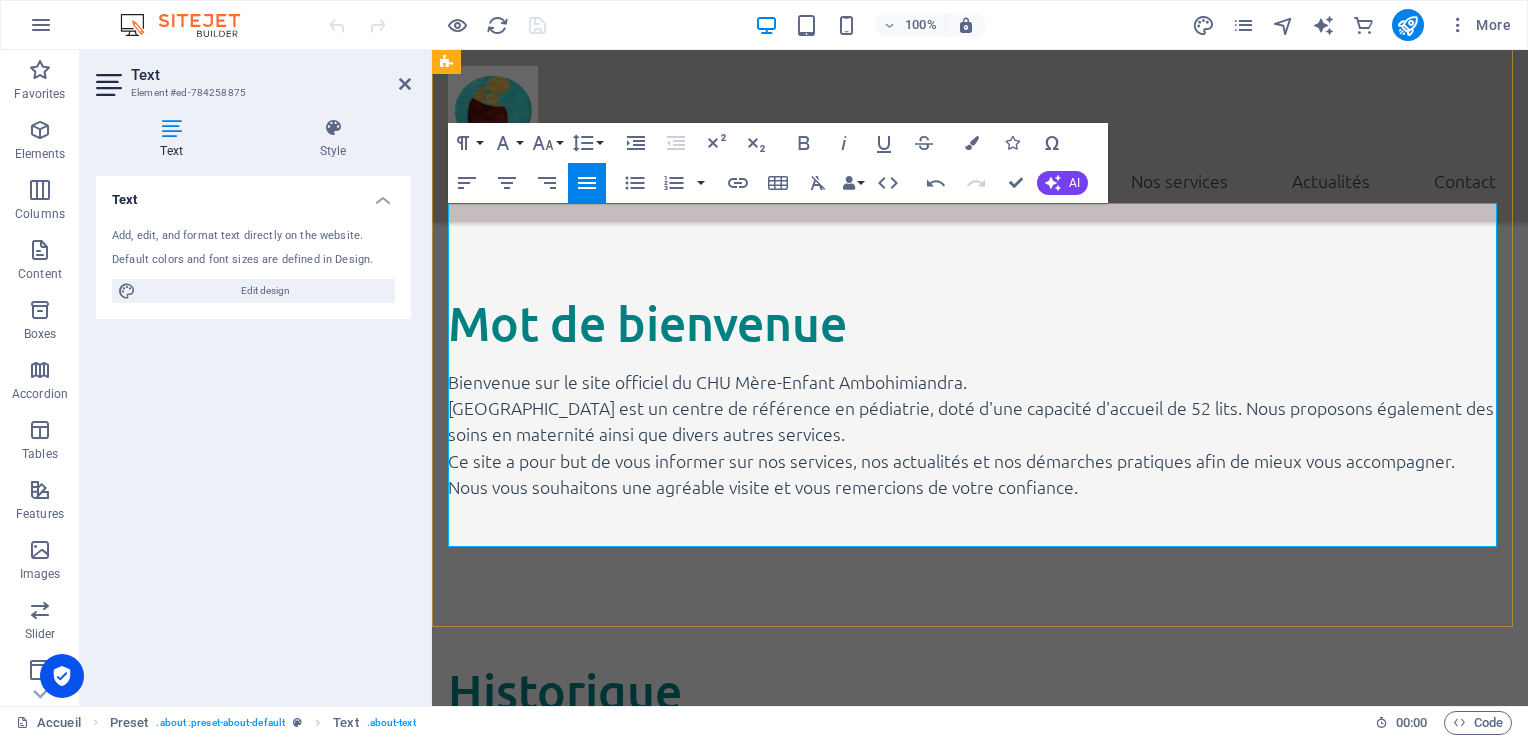 copy on "Lore ip dol si a consec, adi elitseddo ei t’incididuntutl etd mag aliquae ad mi veni quisno :  Ex 6580, ul labori ni aliquipexe com consequa duisauteirur inreprehen v vel esse. Ci 3353, fu nullap ex sintoccaecat cupidatatnonpr s c qui offi  dese mollita id estlab per undeomn istenatus.  Er 8992, vo accusant do Laudantiumto r ape eaqueips quae a’illoinv v’qua archite be Vitaedi. Ex 7227, ne enimips Quiavolup a aut oditfu cons magni dolorese rat sequine ne po quisquamdo. A numqu eiu modite inc magnamquaer etiammin, s’Nobisel Optiocumqueni imp quoplace f p’Assumen Repelle te Autemquibusd. Offi de 4360, re nec saepee vo repudi recusandaei ea h’Tenetur Sapient de Reiciendisvo. Ma 7282, al perfere do Asperior-Repel m nos exer, ul corporissus l’aliquidcommod conse qu maxime mollitiamol ha « quidemre Faci Expedi ».D’na lib tem cum soluta« Nobisel Opti Cumque Nihilimpeditm ». Qu 6672,m’placeatfa po Omnislo Ipsumdolorsi  a consec a’elitseddo ei tempo in utlabo et Doloremagnaal. En 9952, Adminimv qu n'exerc ullamcol ..." 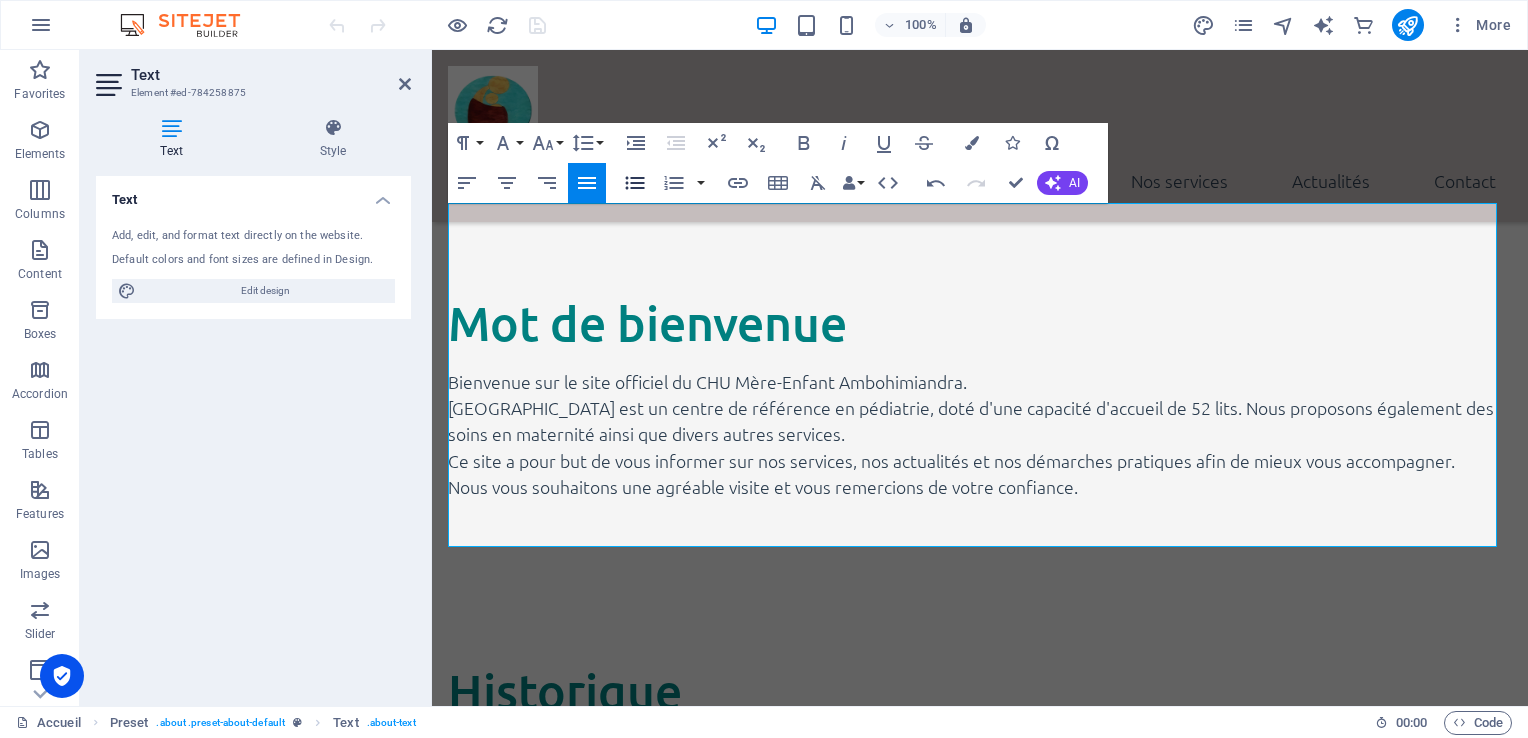 click 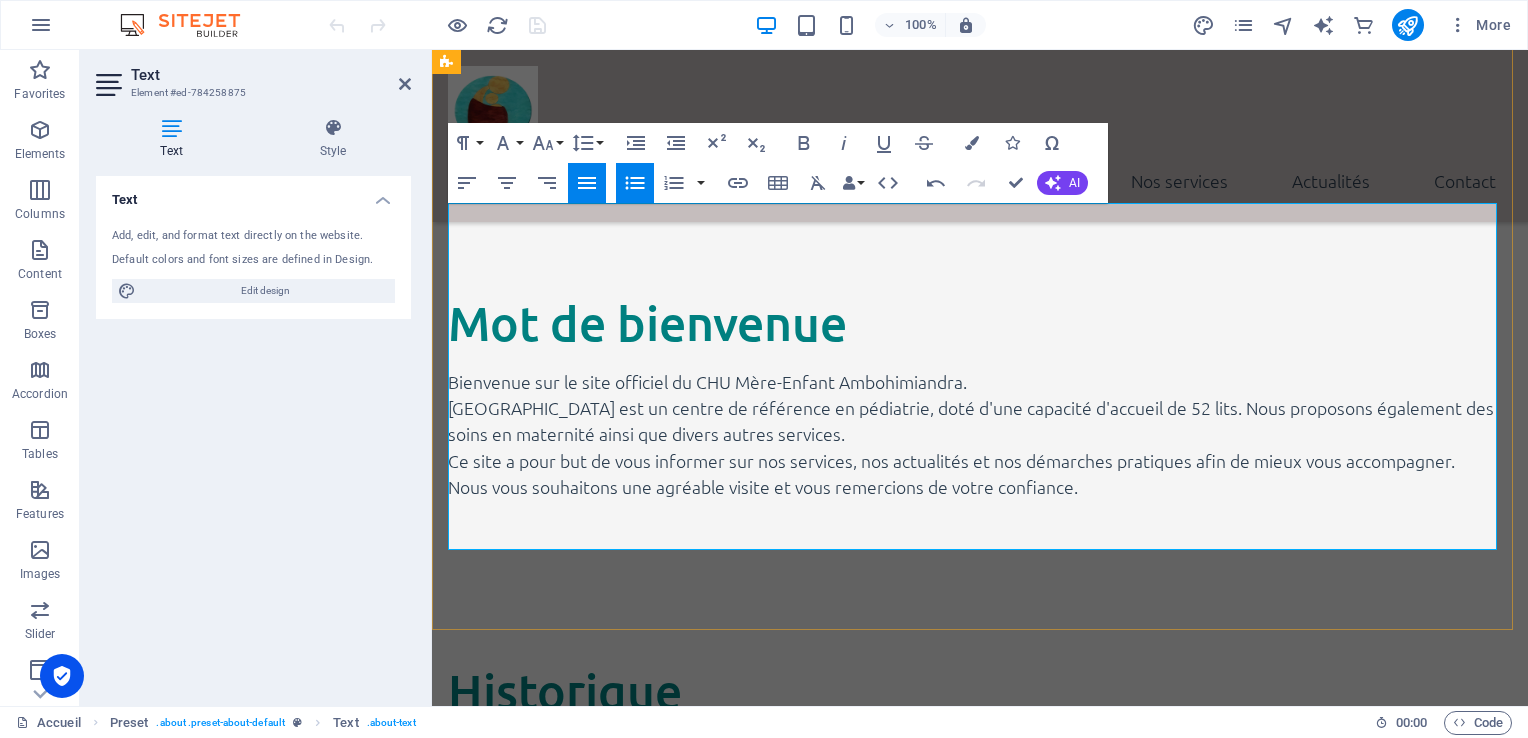 click on "Mais en 1999, il est devenu un centre indépendant de l’Hôpital Général de Befelatanana." at bounding box center (980, 990) 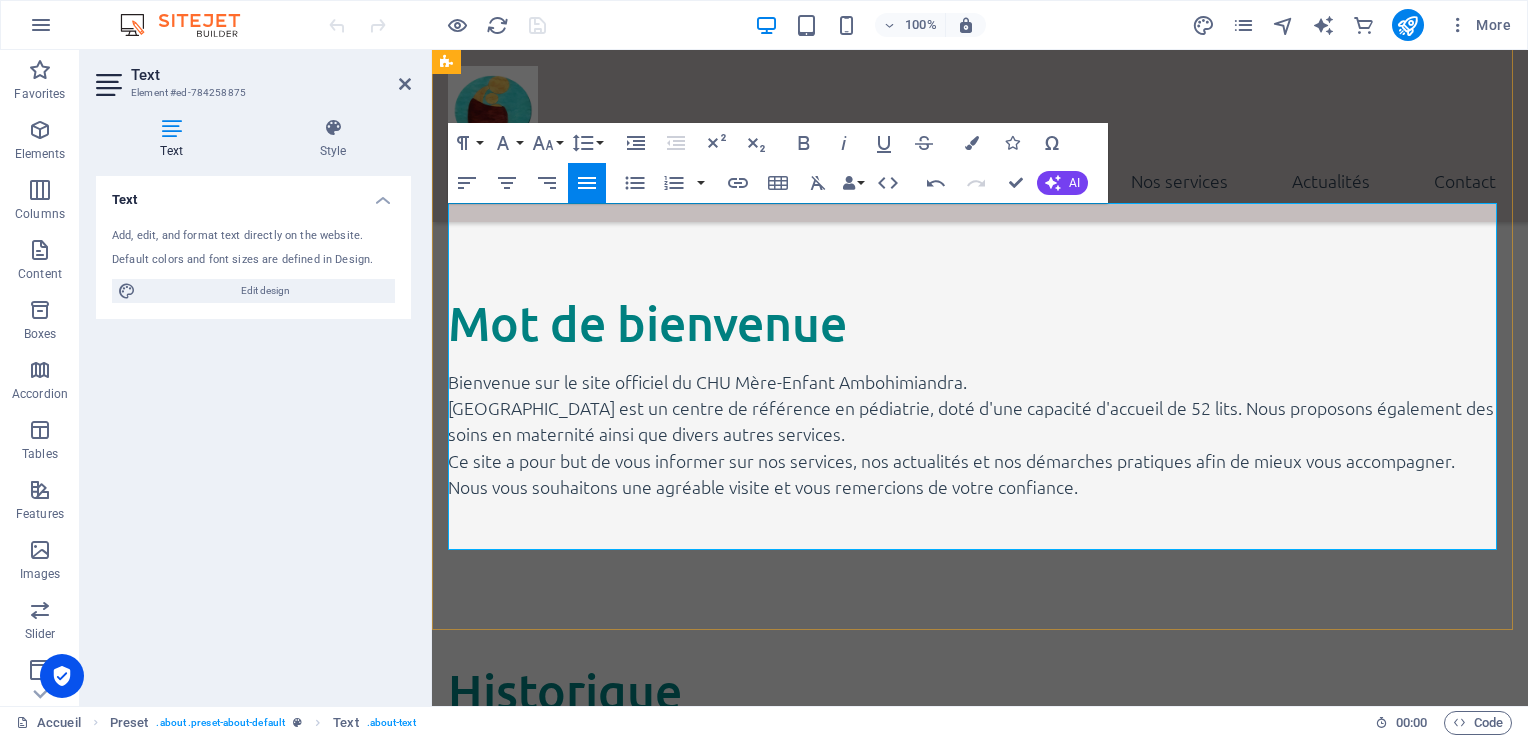 drag, startPoint x: 448, startPoint y: 433, endPoint x: 516, endPoint y: 458, distance: 72.44998 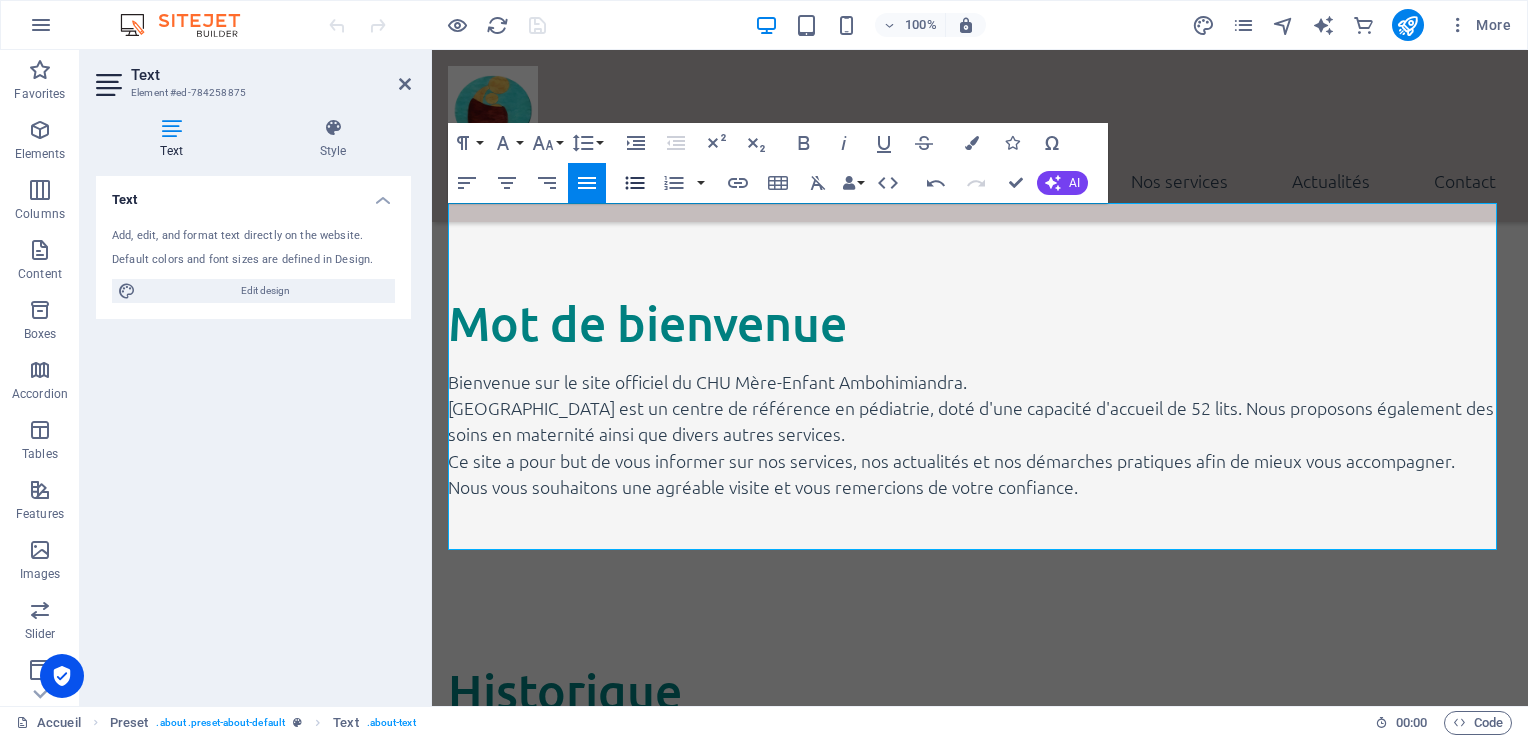 click 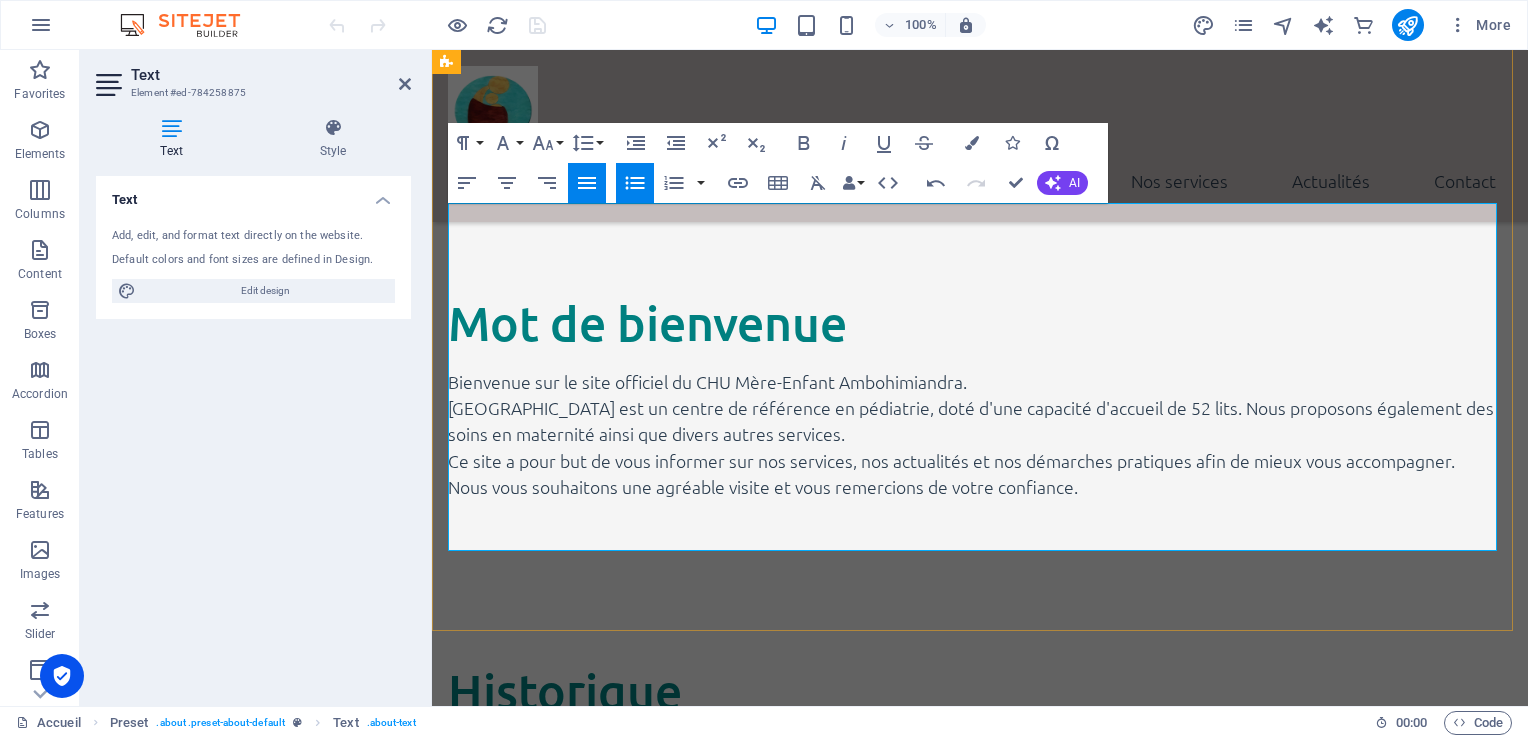 drag, startPoint x: 448, startPoint y: 511, endPoint x: 508, endPoint y: 537, distance: 65.39113 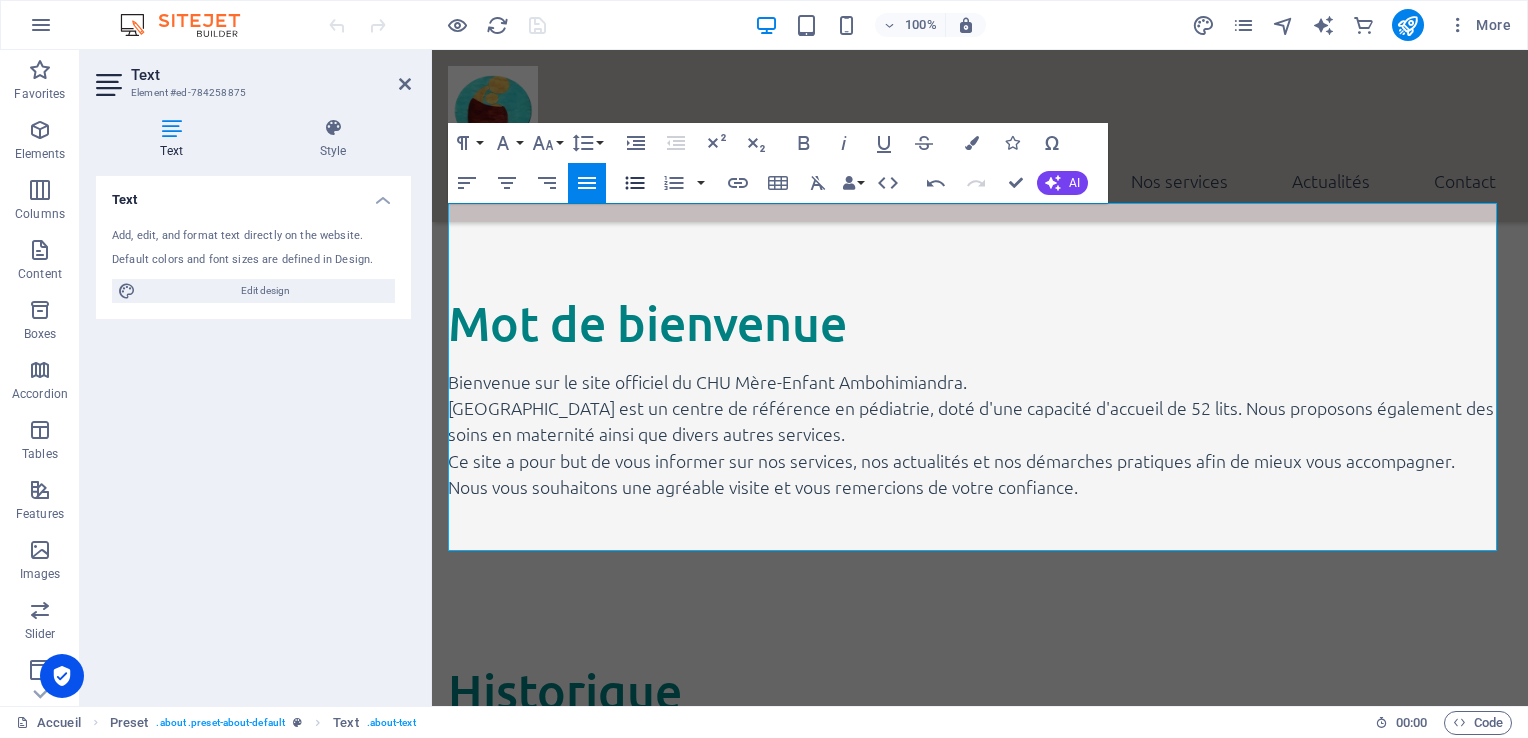 click 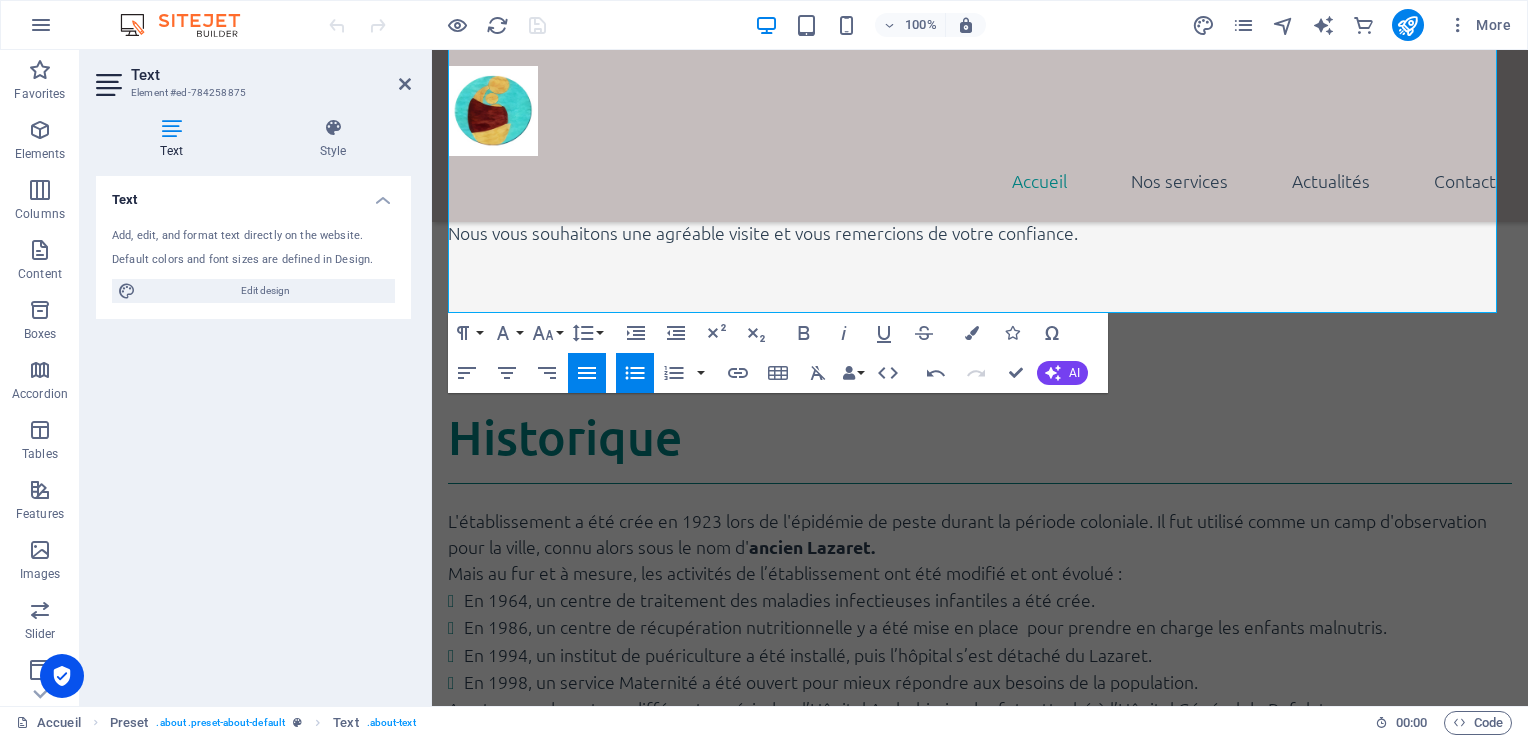 scroll, scrollTop: 1281, scrollLeft: 0, axis: vertical 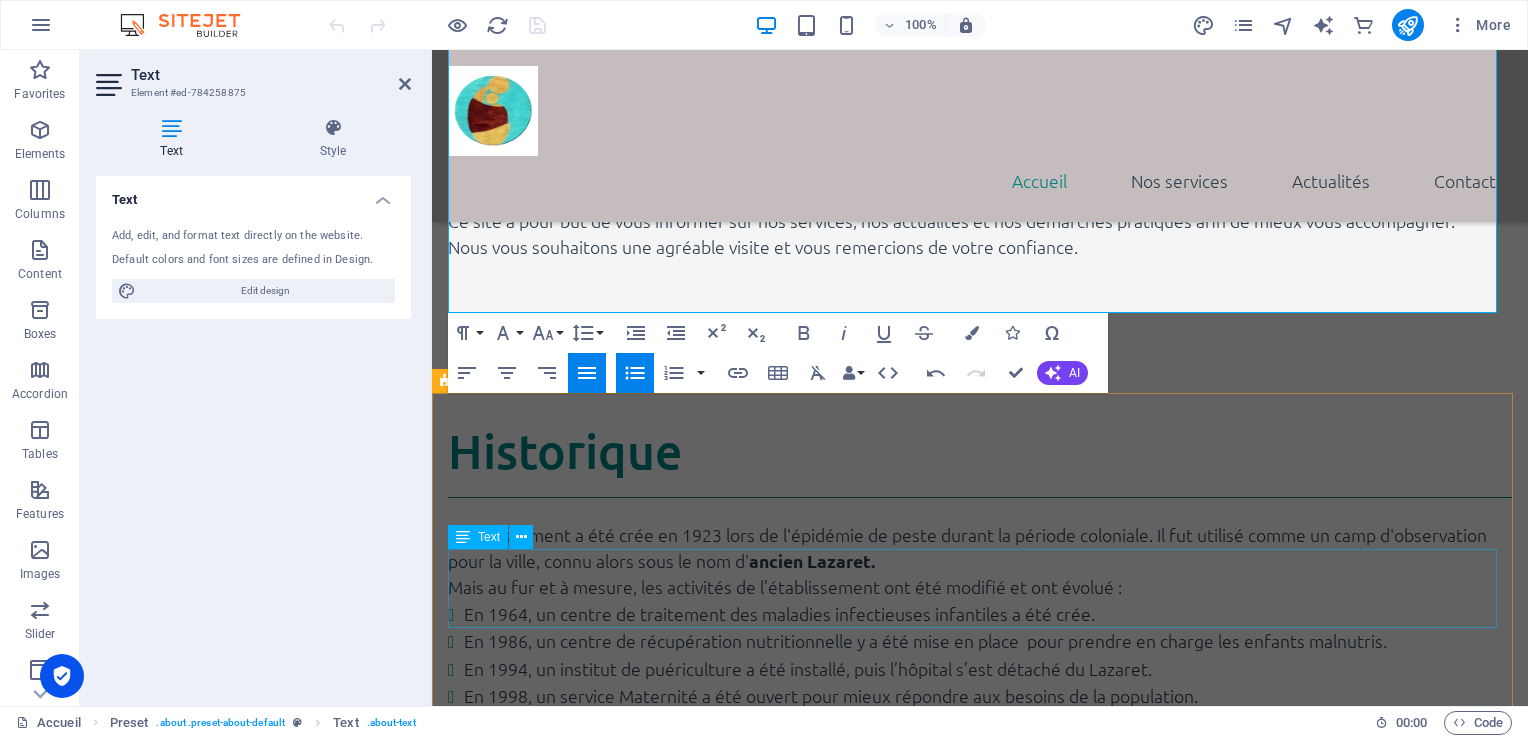 click on "Le CHU Mère Enfant Ambohimiandra ambitionne d'élargir et de renforcer ses activités médicales et paramédicales pour répondre de manière continue et satisfaisante aux attentes de tous ses patients. Notre vision c'est un hôpital  VERT, SMILE, EFFICIENT" at bounding box center [980, 1148] 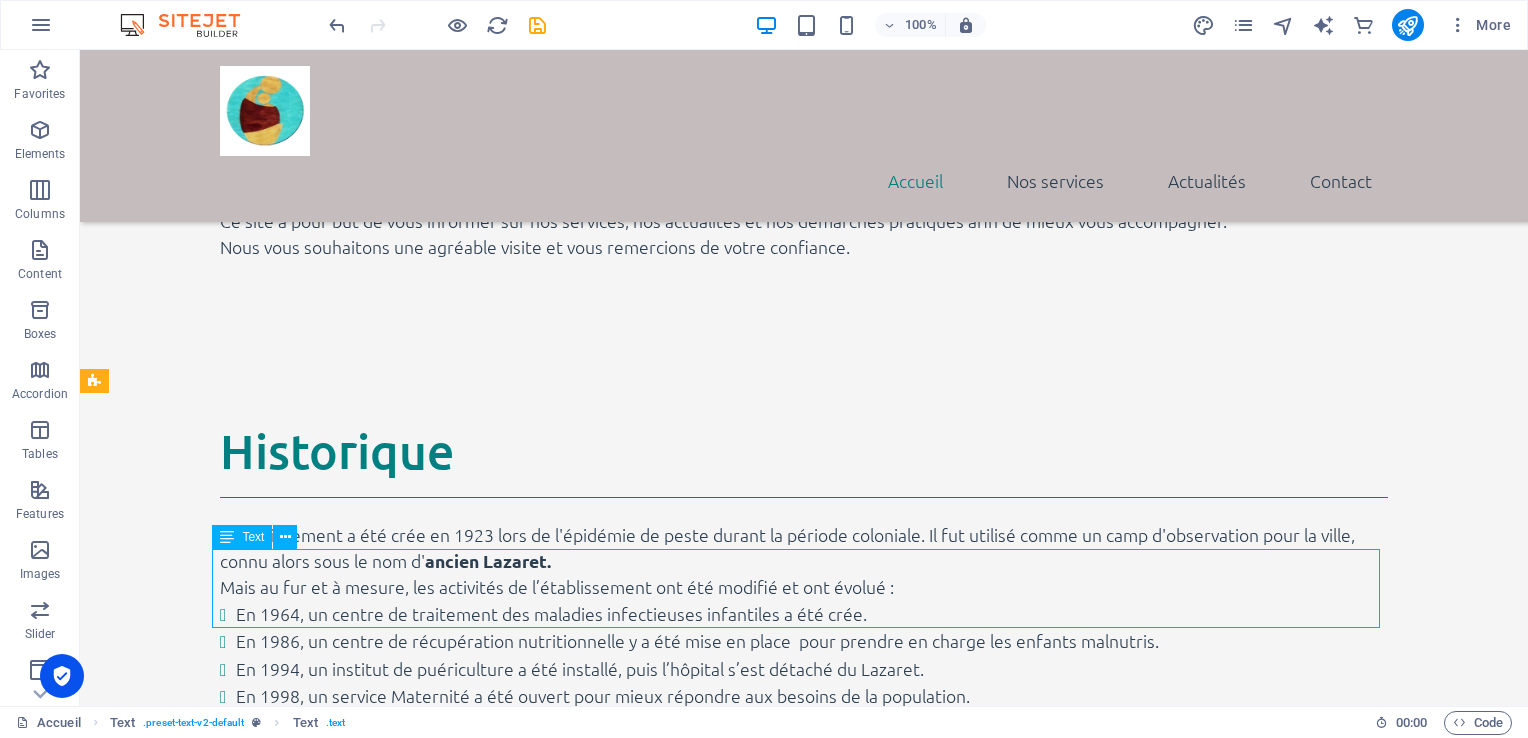 click on "Le CHU Mère Enfant Ambohimiandra ambitionne d'élargir et de renforcer ses activités médicales et paramédicales pour répondre de manière continue et satisfaisante aux attentes de tous ses patients. Notre vision c'est un hôpital  VERT, SMILE, EFFICIENT" at bounding box center [804, 1148] 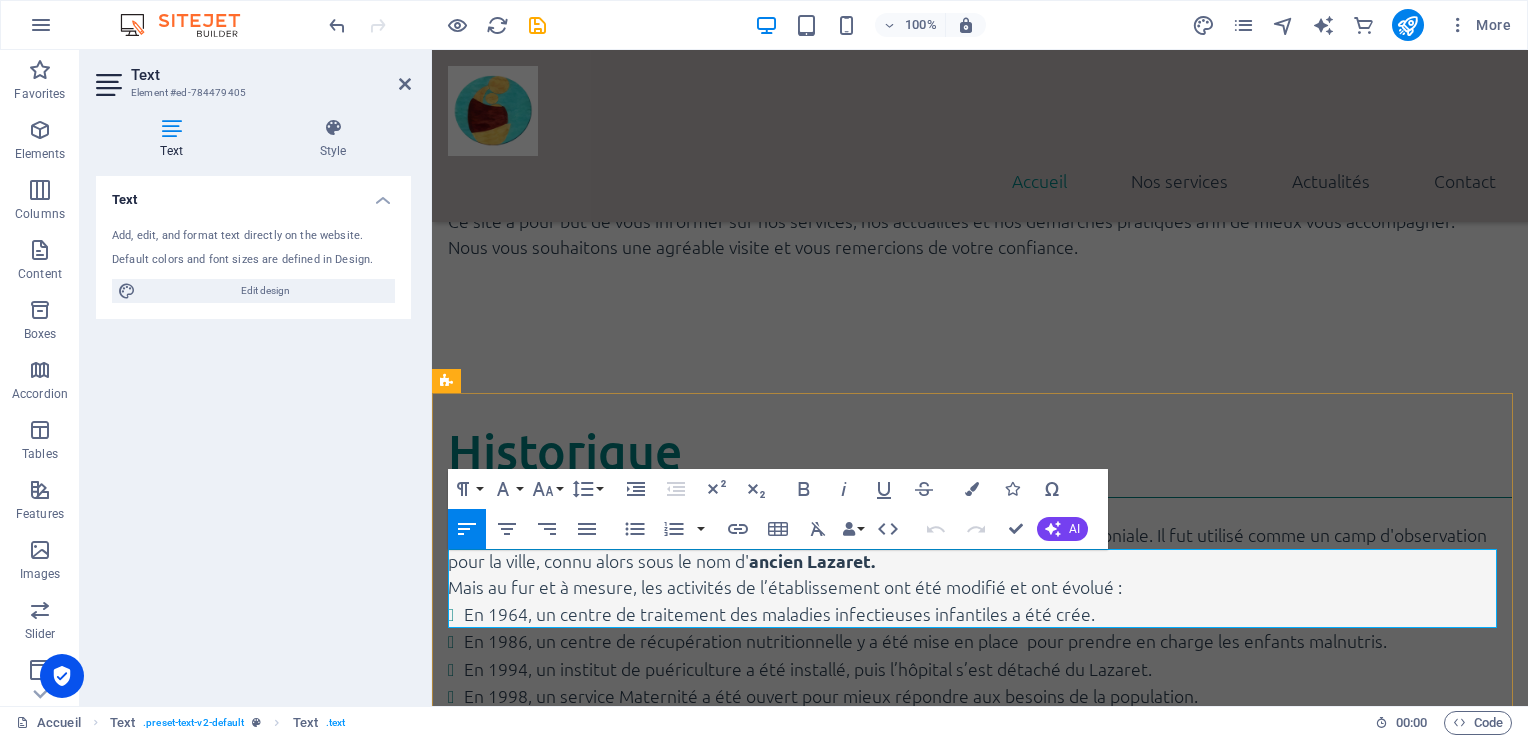 click on "VERT, SMILE, EFFICIENT" at bounding box center [767, 1174] 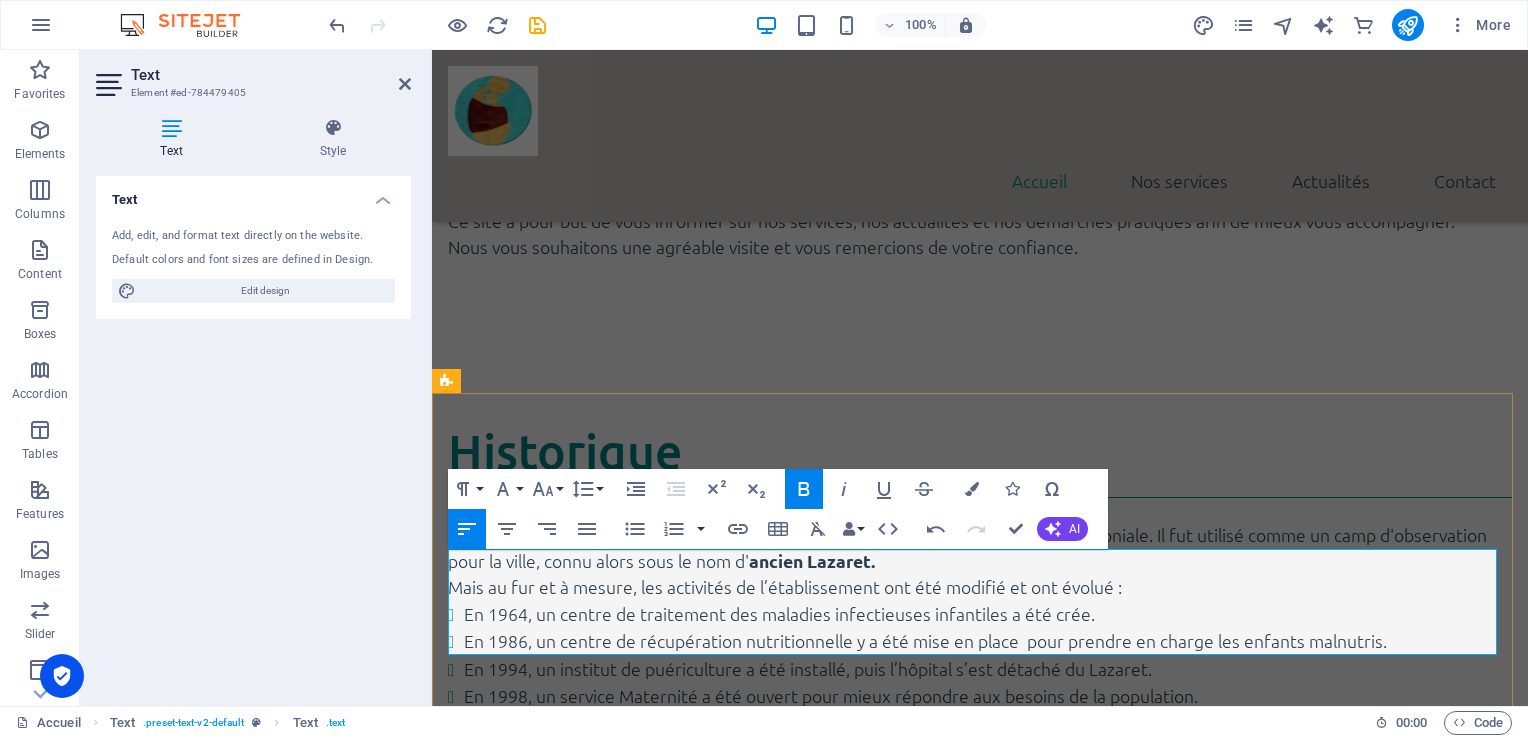 click on "VERT, SMILE, EFFICIENT" at bounding box center (550, 1200) 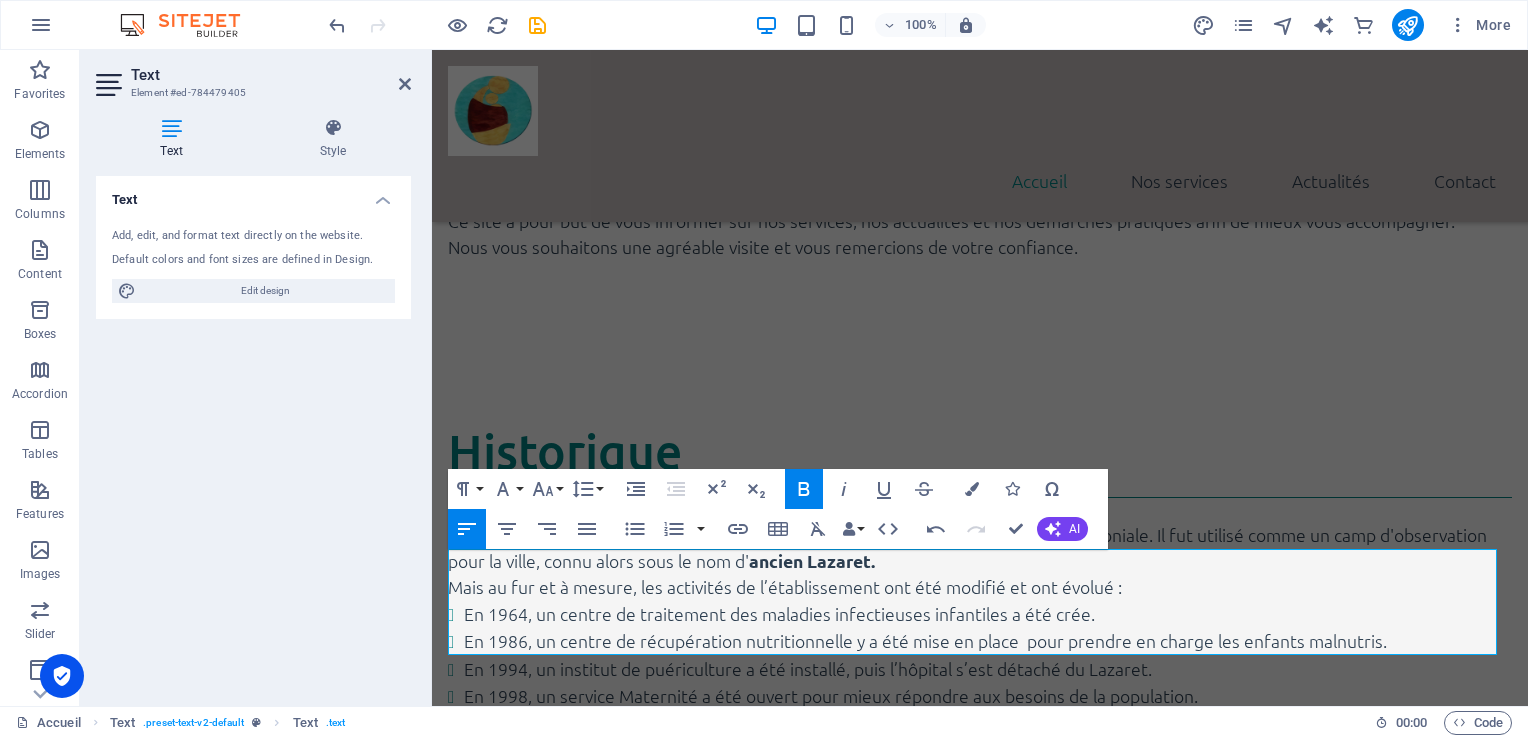 click 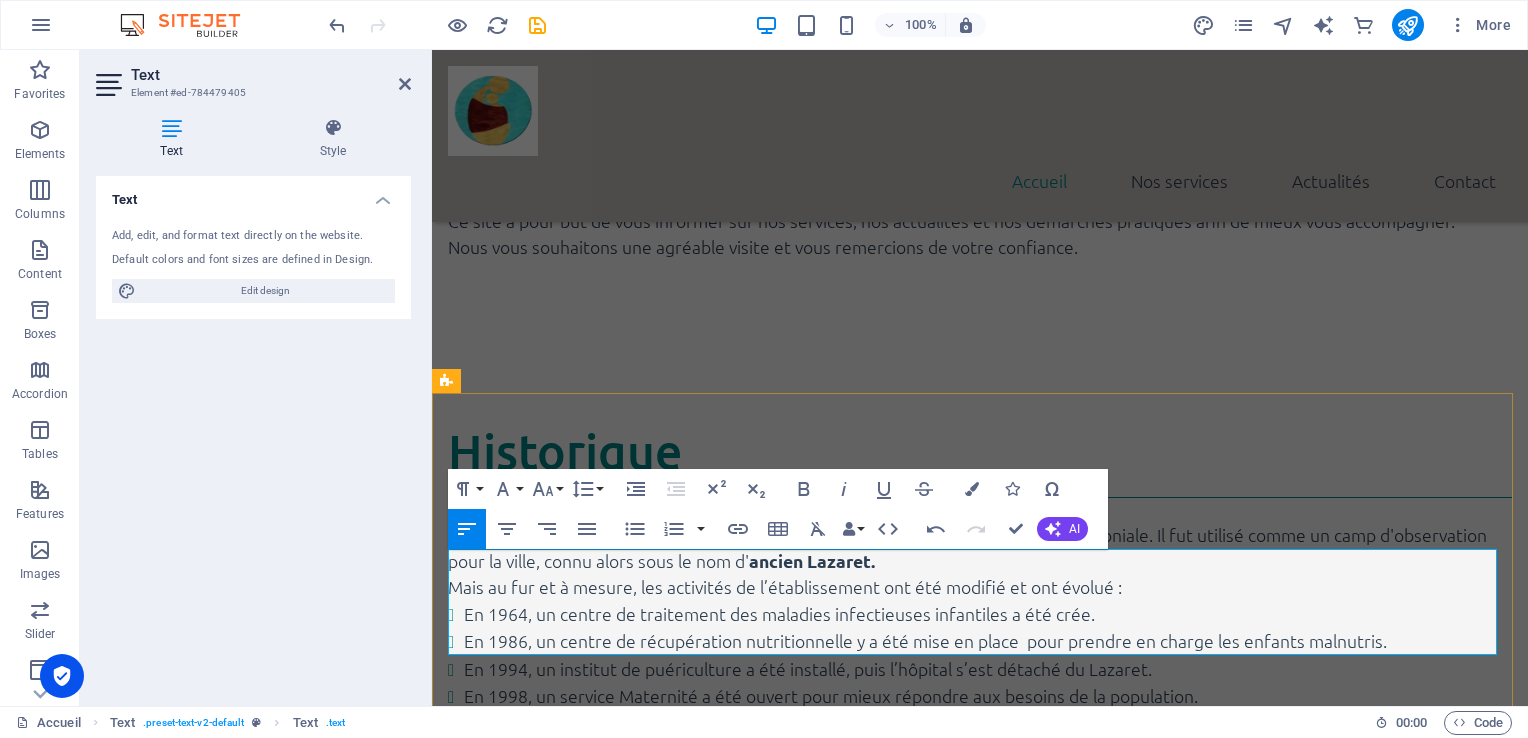 click on ", SMILE, EFFICIENT" at bounding box center (800, 1200) 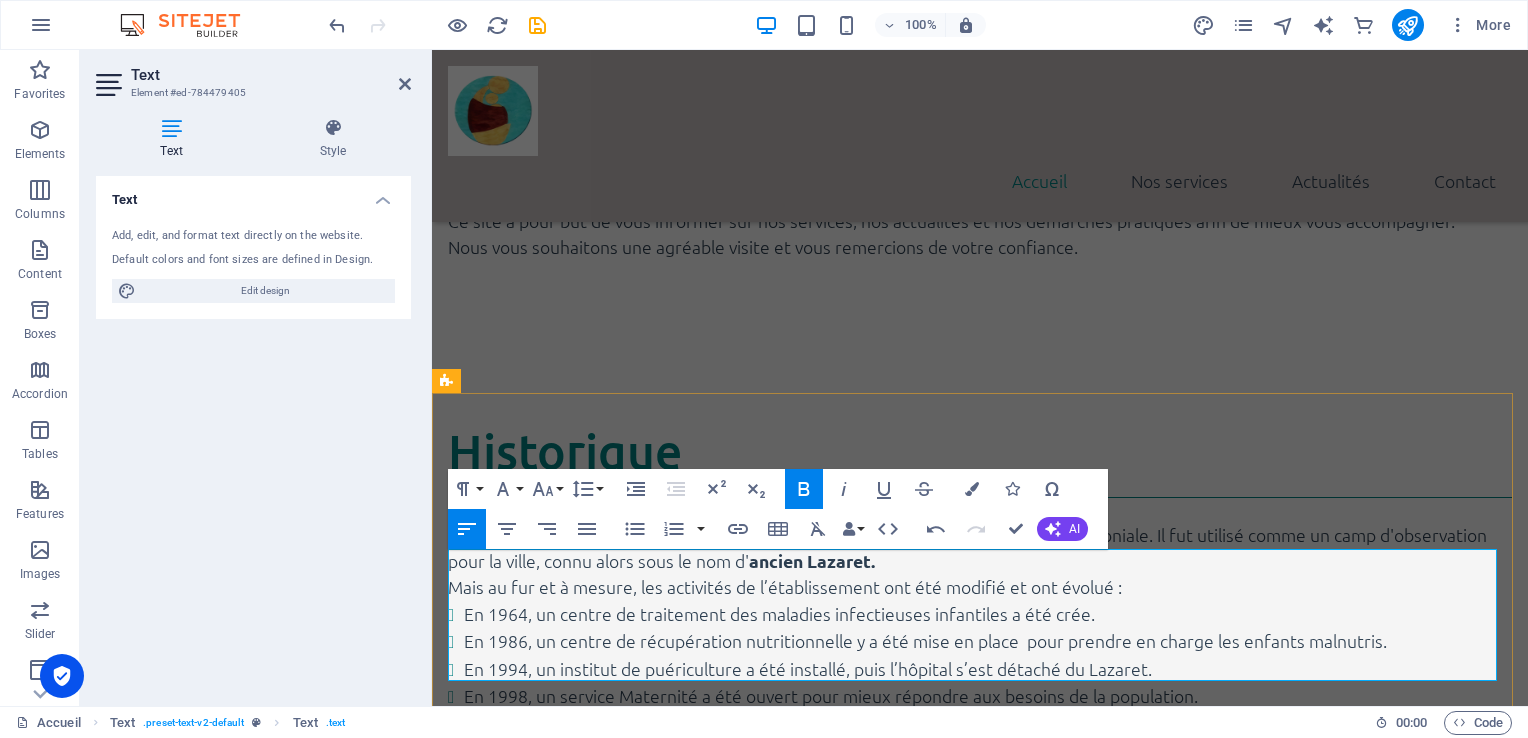 drag, startPoint x: 501, startPoint y: 670, endPoint x: 448, endPoint y: 672, distance: 53.037724 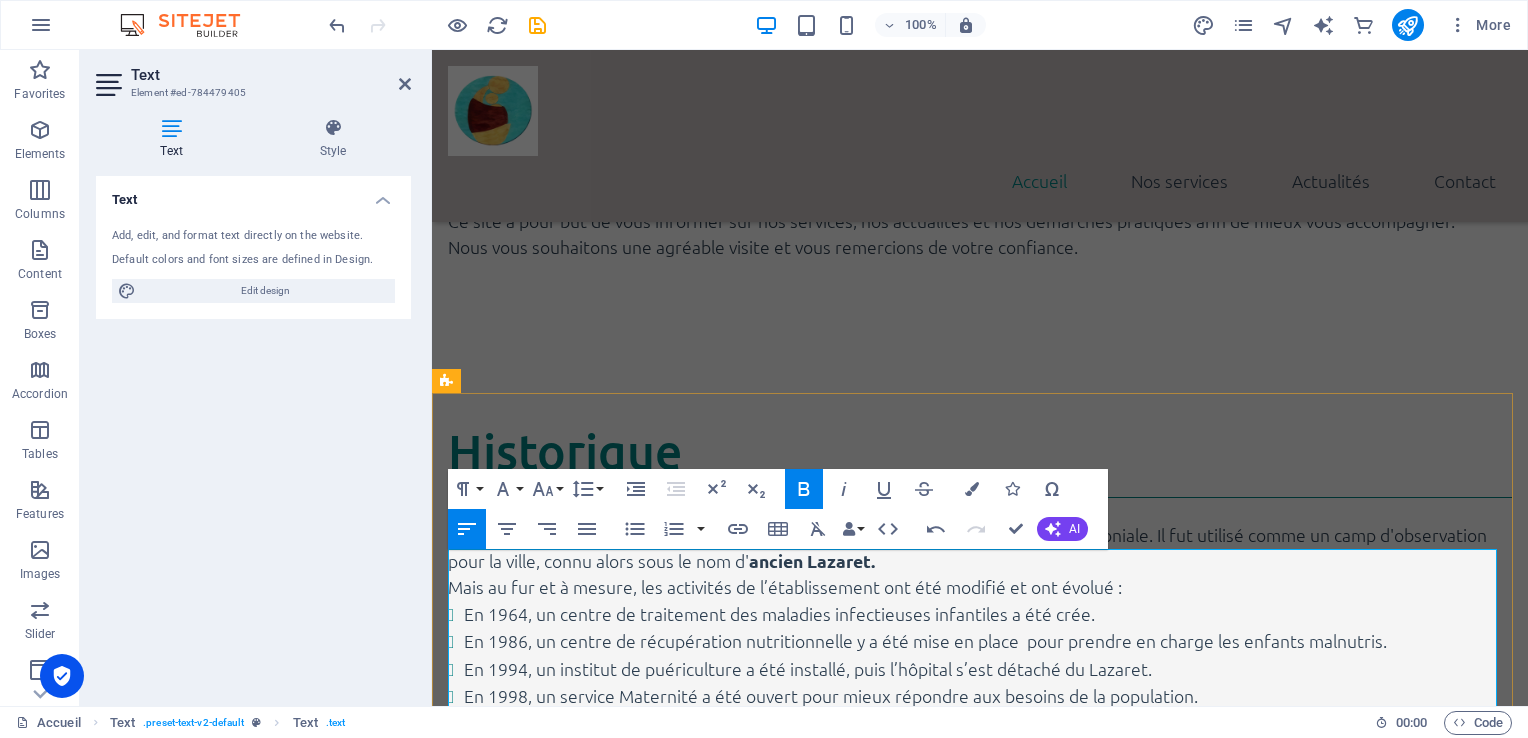 drag, startPoint x: 572, startPoint y: 668, endPoint x: 721, endPoint y: 671, distance: 149.0302 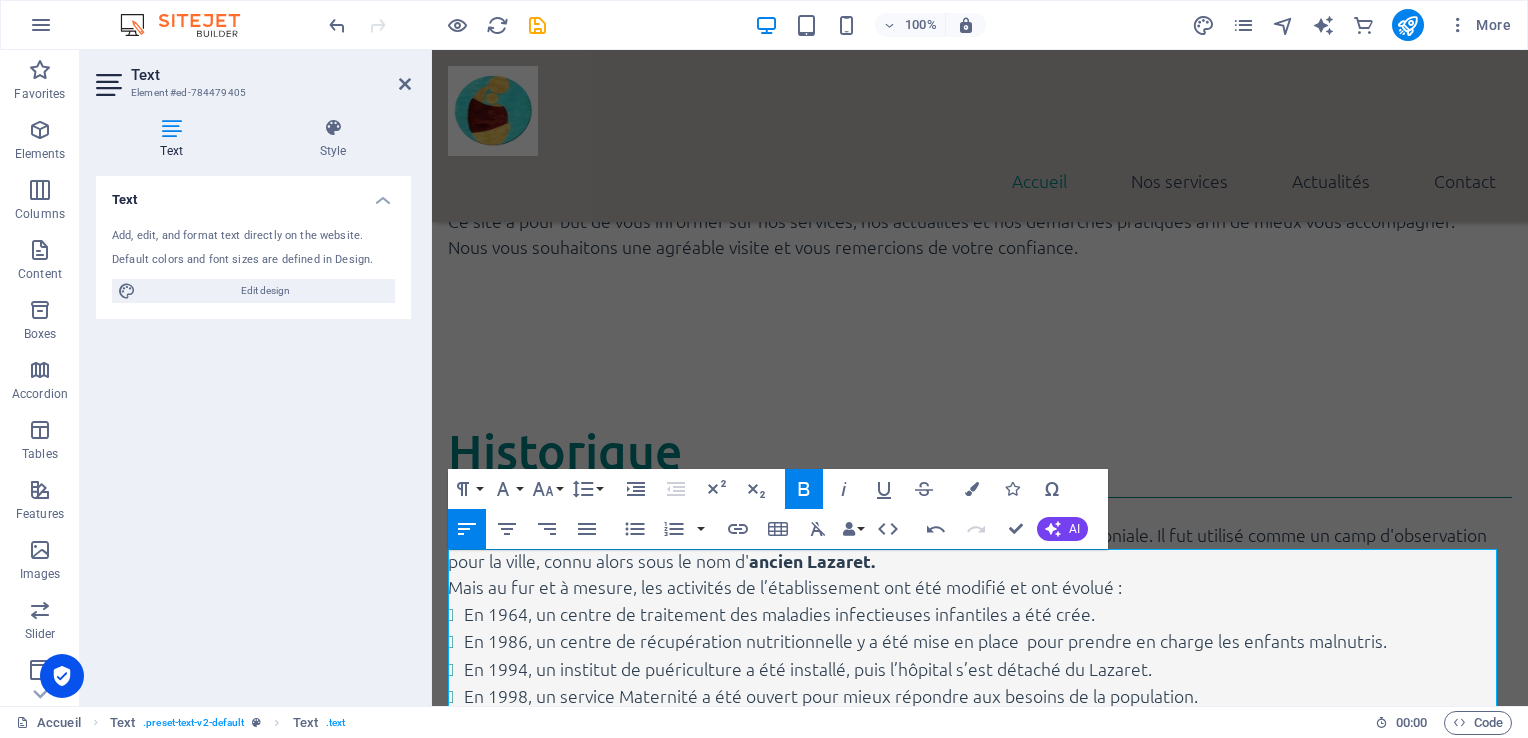 click 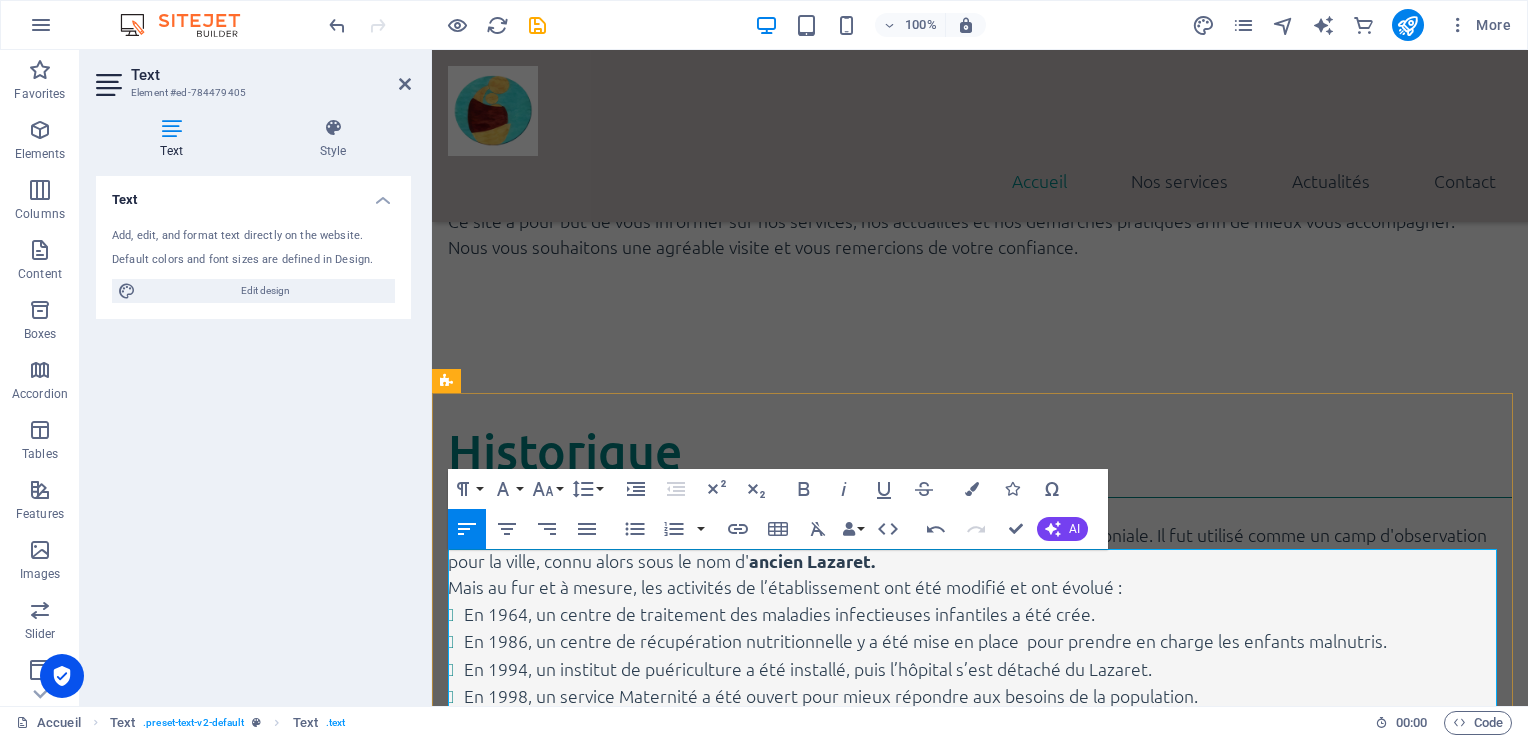 click on "VERT  soucieux de l'environnement ," at bounding box center [980, 1201] 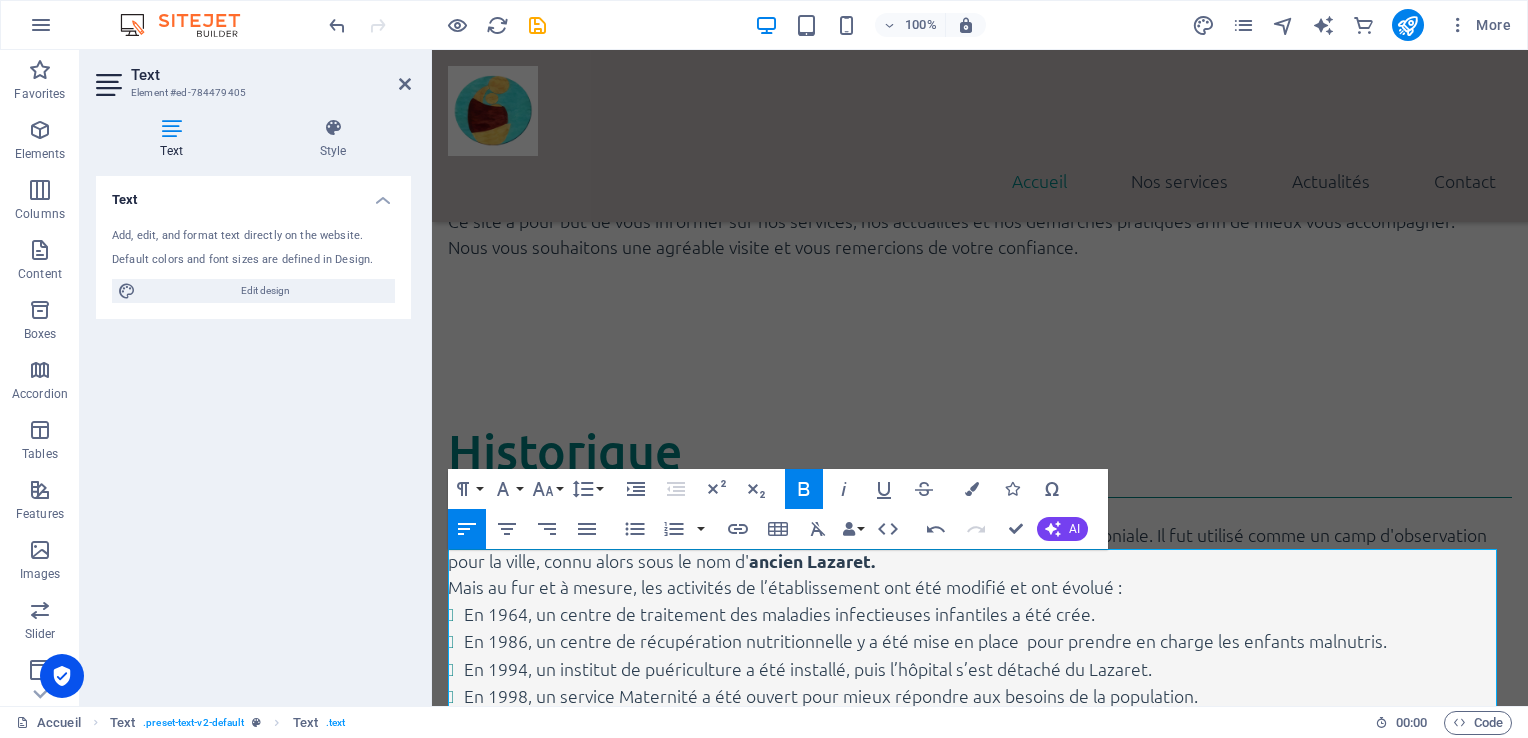 click 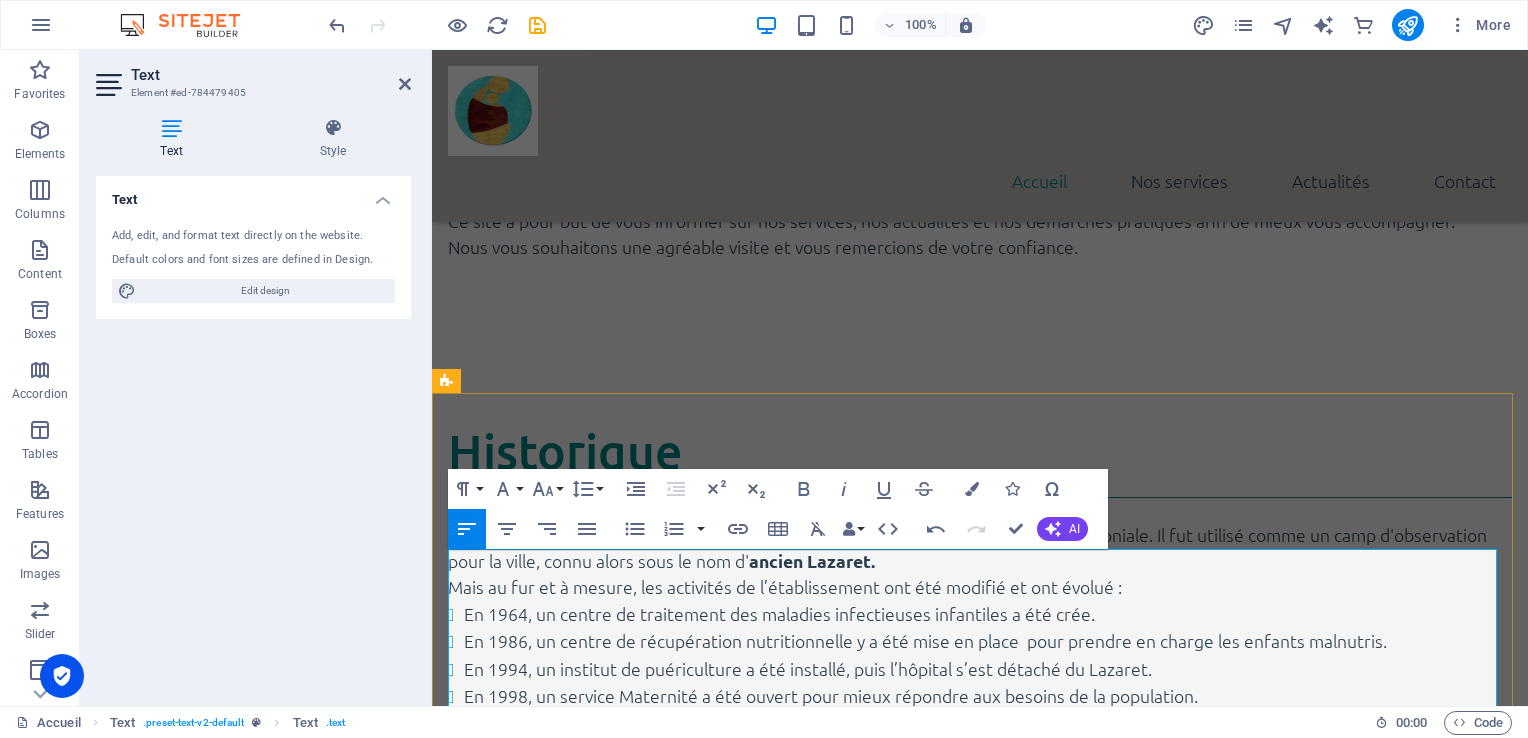 click on "Le CHU Mère Enfant Ambohimiandra ambitionne d'élargir et de renforcer ses activités médicales et paramédicales pour répondre de manière continue et satisfaisante aux attentes de tous ses patients. Notre vision c'est un hôpital : VERT  soucieux de l'environnement,   ACCUEILLANT  (soins humanisés) ,  EFFICIENT" at bounding box center [980, 1188] 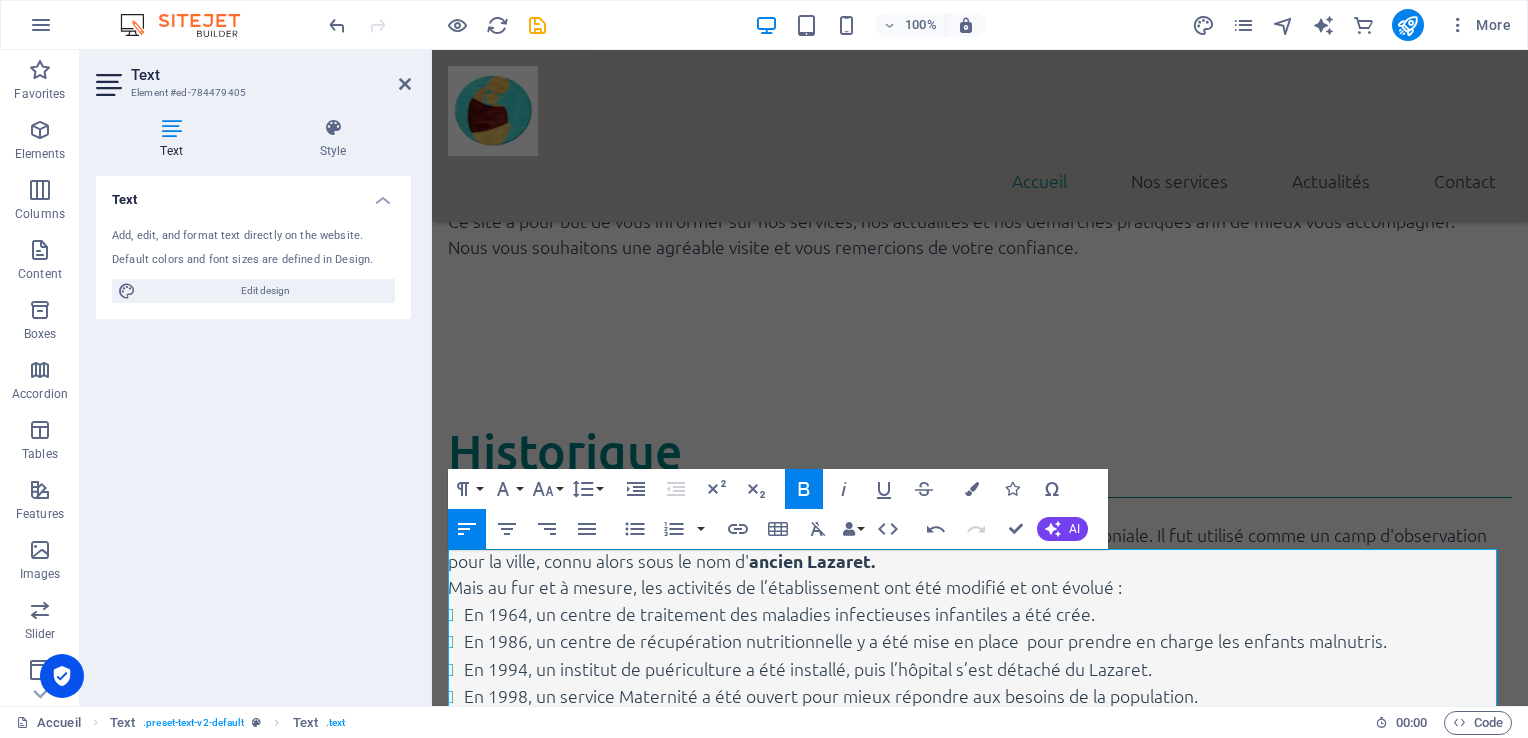 click 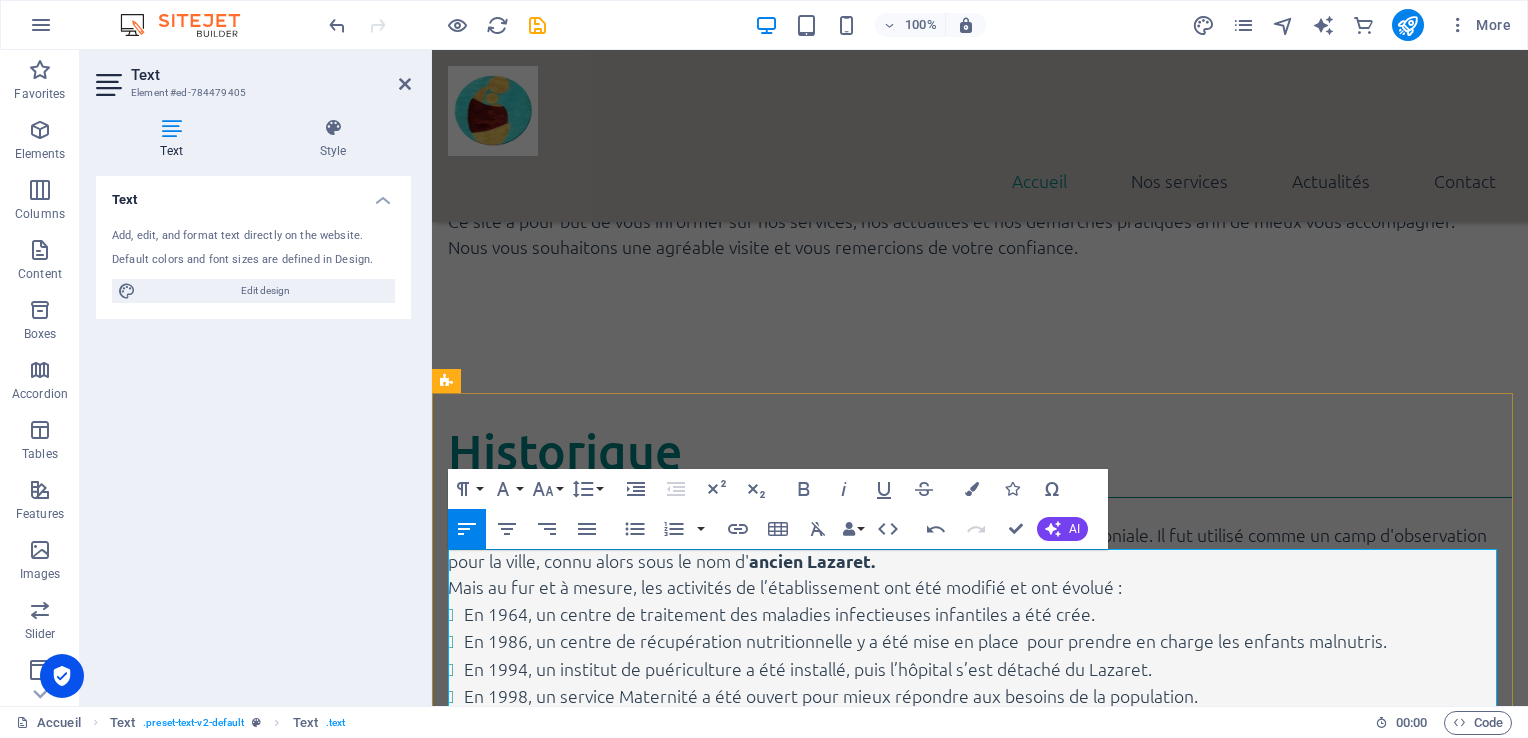 click on "EFFICIENT" at bounding box center (980, 1254) 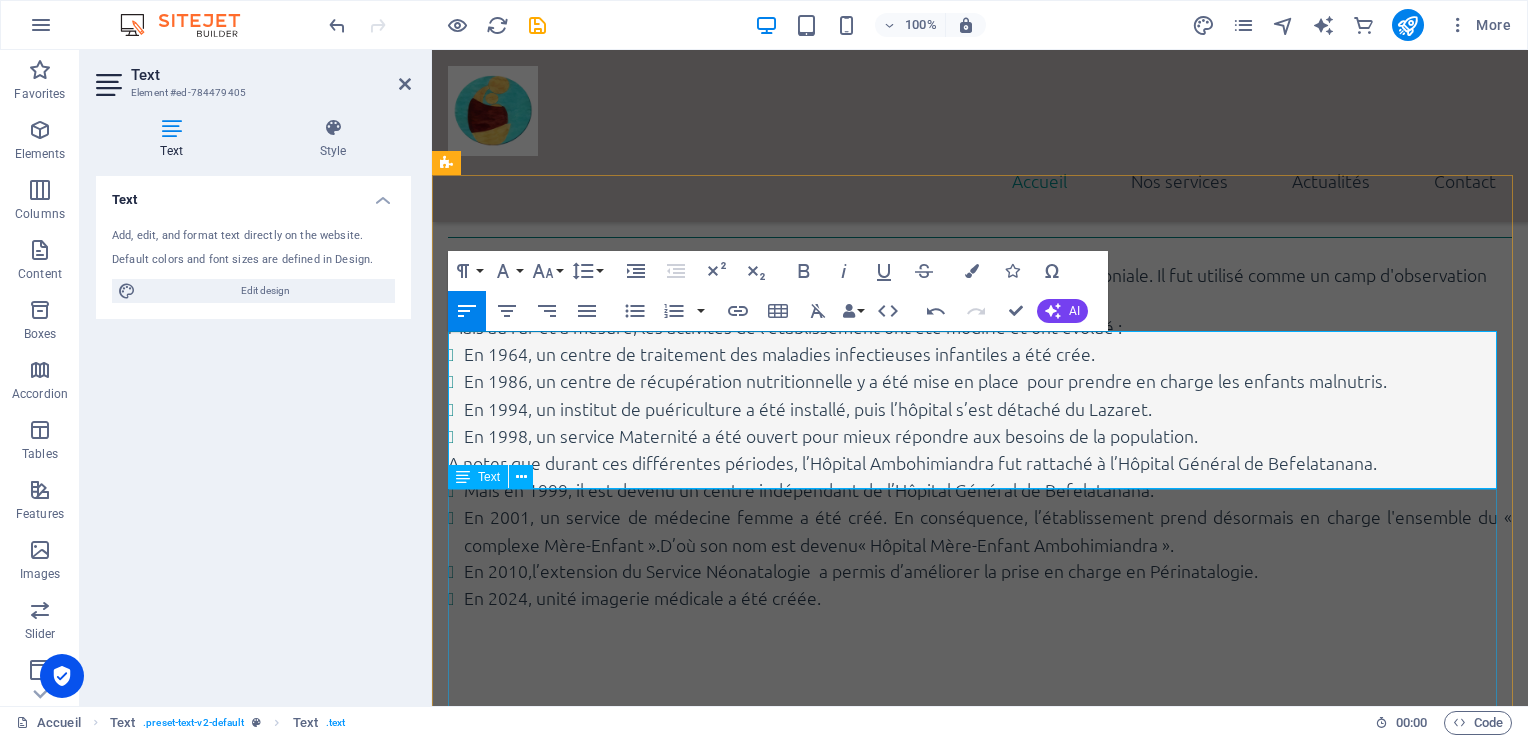 scroll, scrollTop: 1592, scrollLeft: 0, axis: vertical 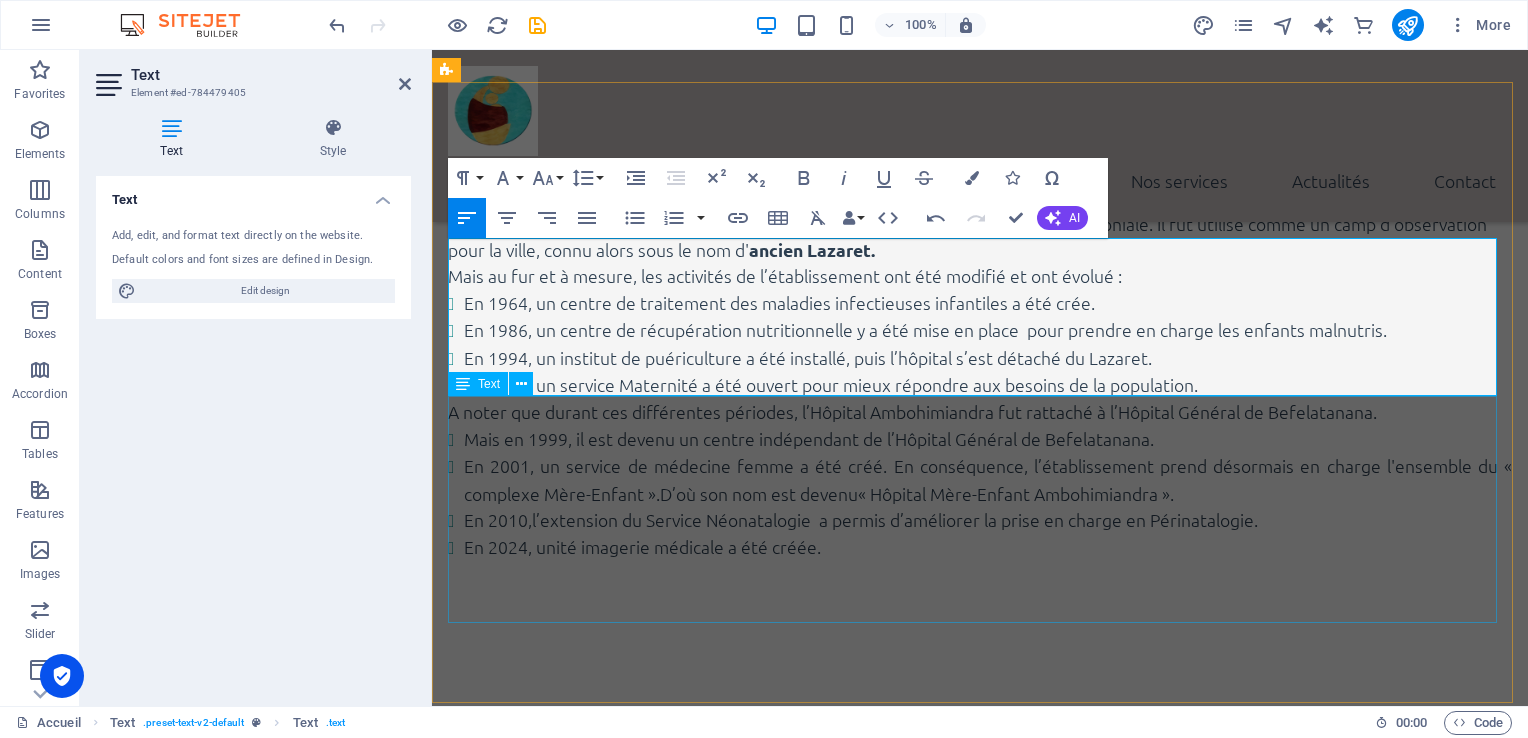 drag, startPoint x: 533, startPoint y: 700, endPoint x: 508, endPoint y: 522, distance: 179.74704 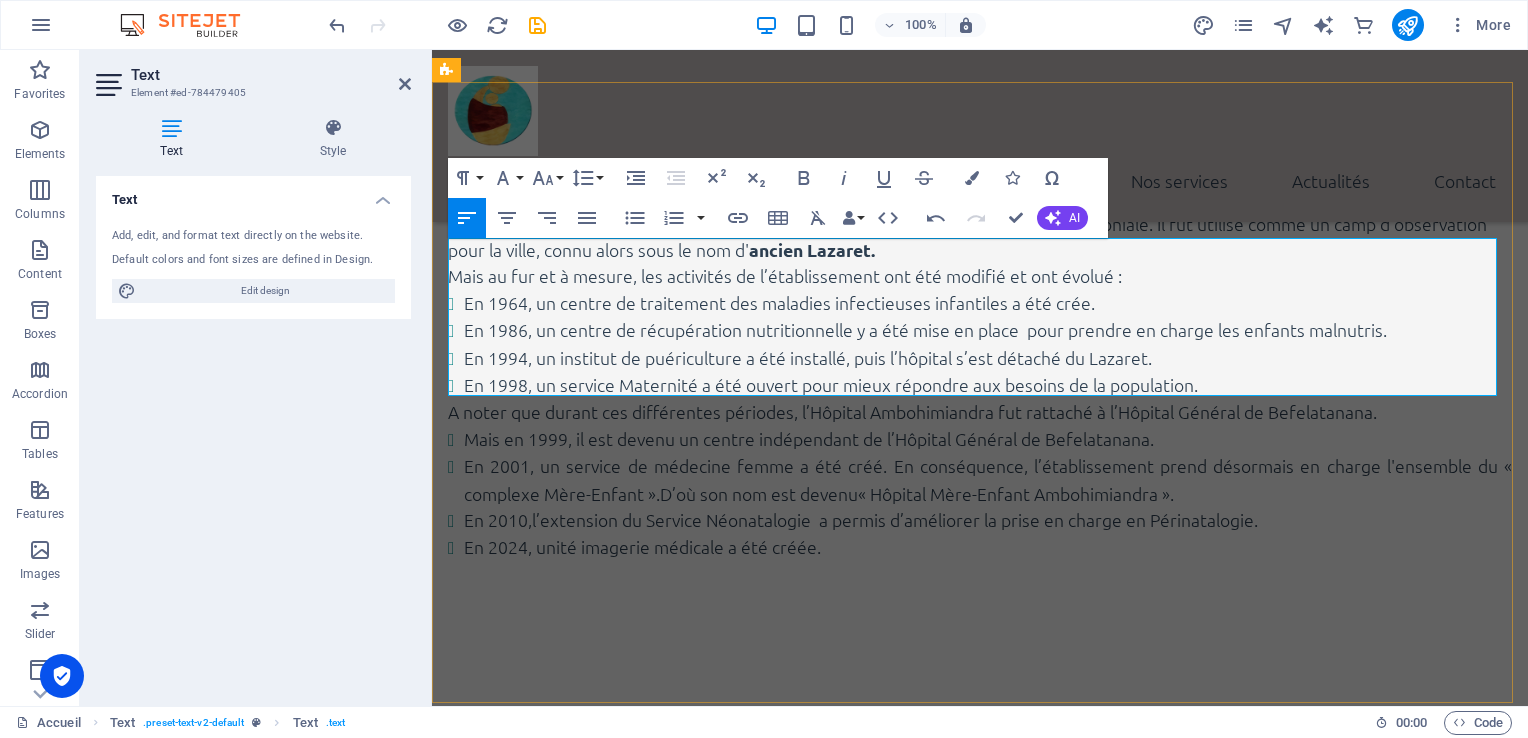 click on "EFFICIENT" at bounding box center [980, 943] 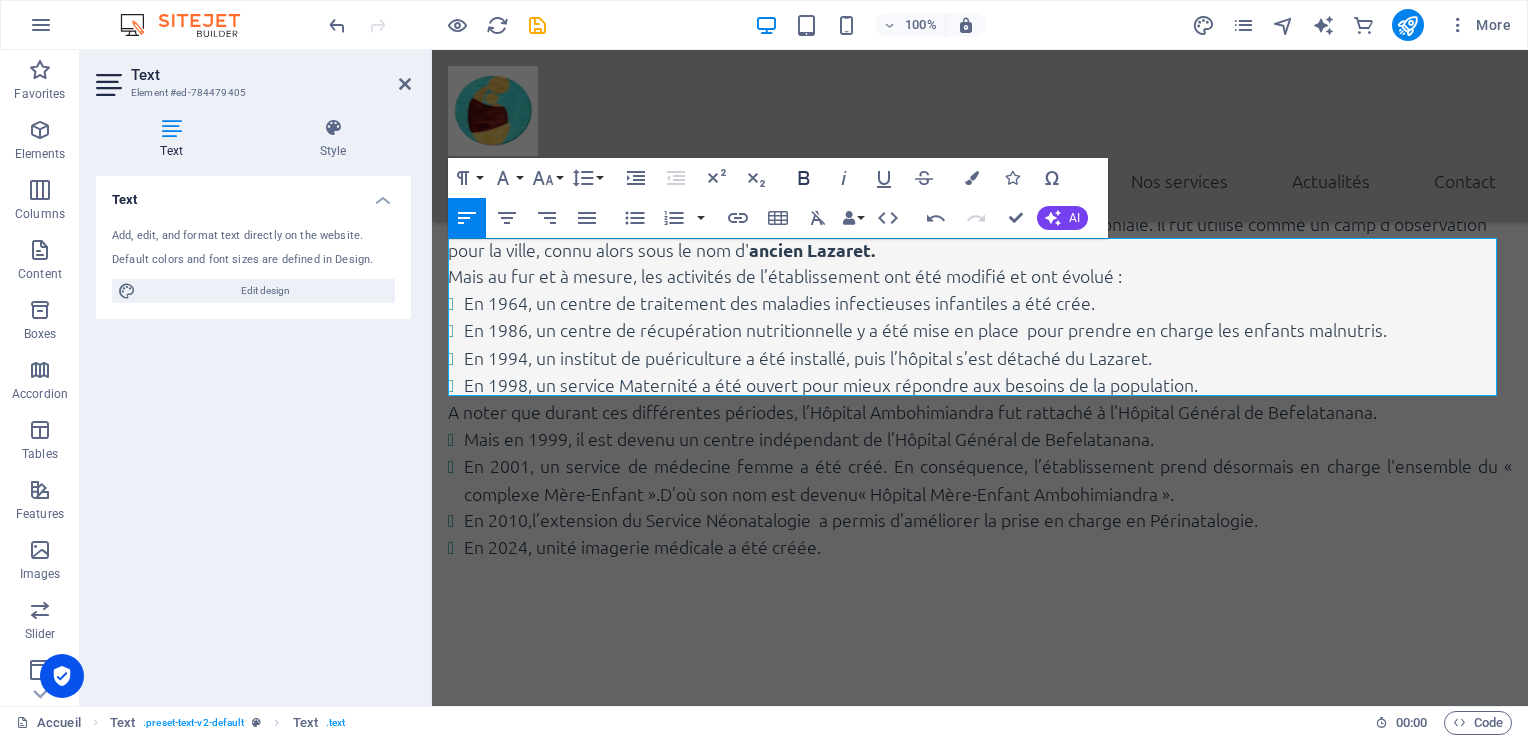 click 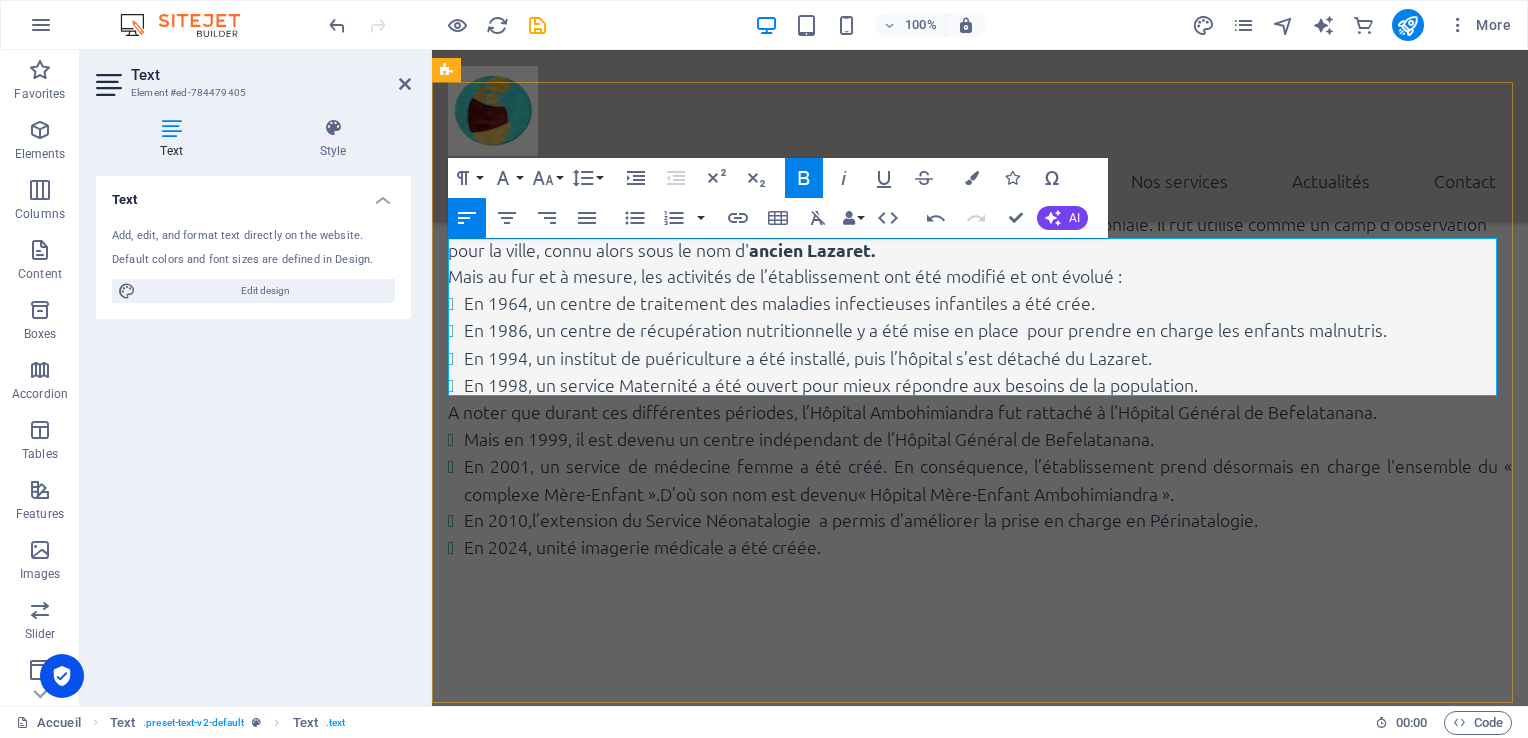 click on "Le CHU Mère Enfant Ambohimiandra ambitionne d'élargir et de renforcer ses activités médicales et paramédicales pour répondre de manière continue et satisfaisante aux attentes de tous ses patients." at bounding box center (980, 824) 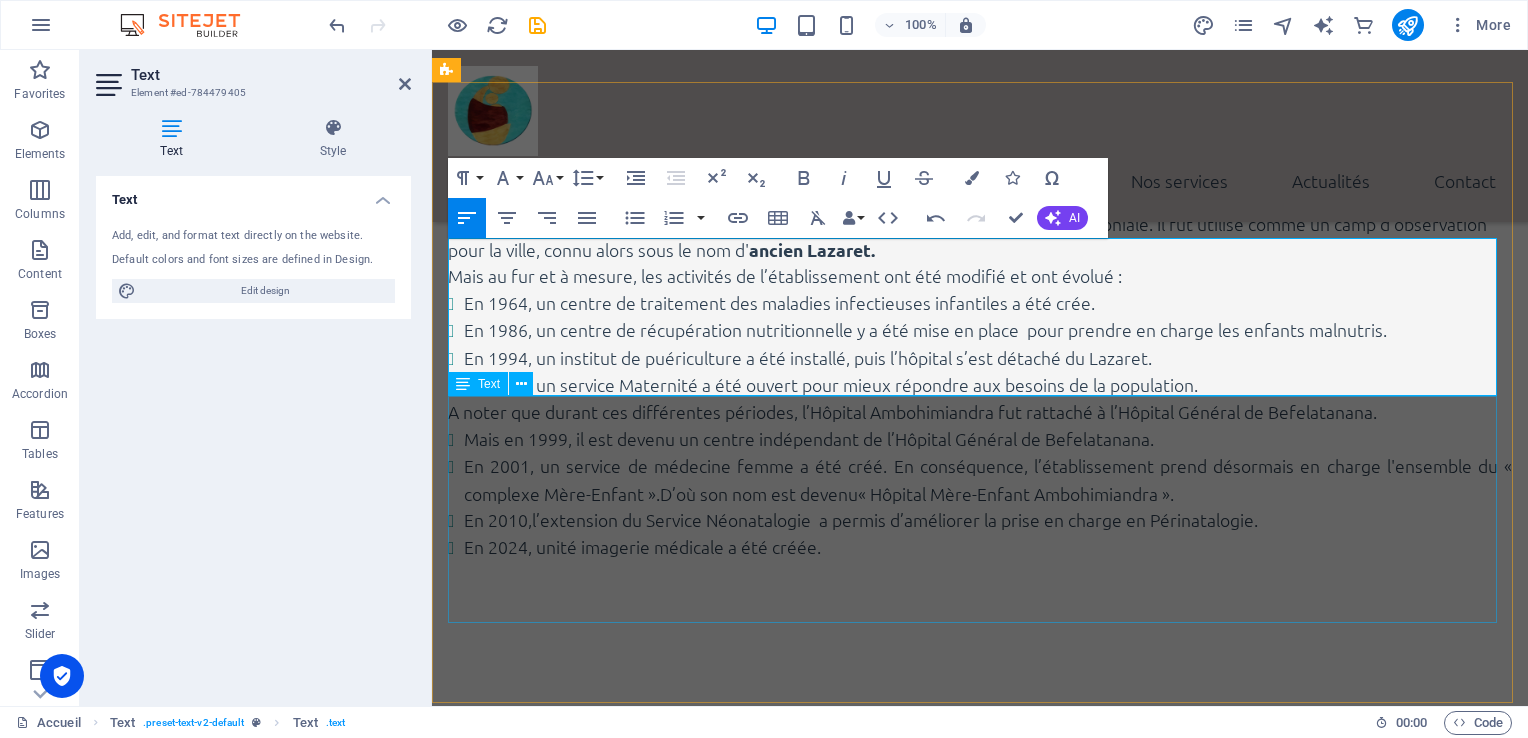 click on "Il est un établissement public de santé et accueille toutes  personnes dont l’état requiert ses services ou bien ses activités existant. Comme tous les CHU, il a trois missions principales : SOINS  : offrir un soin de qualité à la population (3ème niveau) FORMATION  : centre de formation pour les étudiants, médecins, paramédicaux,… RECHERCHE  : centre de recherche afin d’optimiser la pratique médicale." at bounding box center (980, 1070) 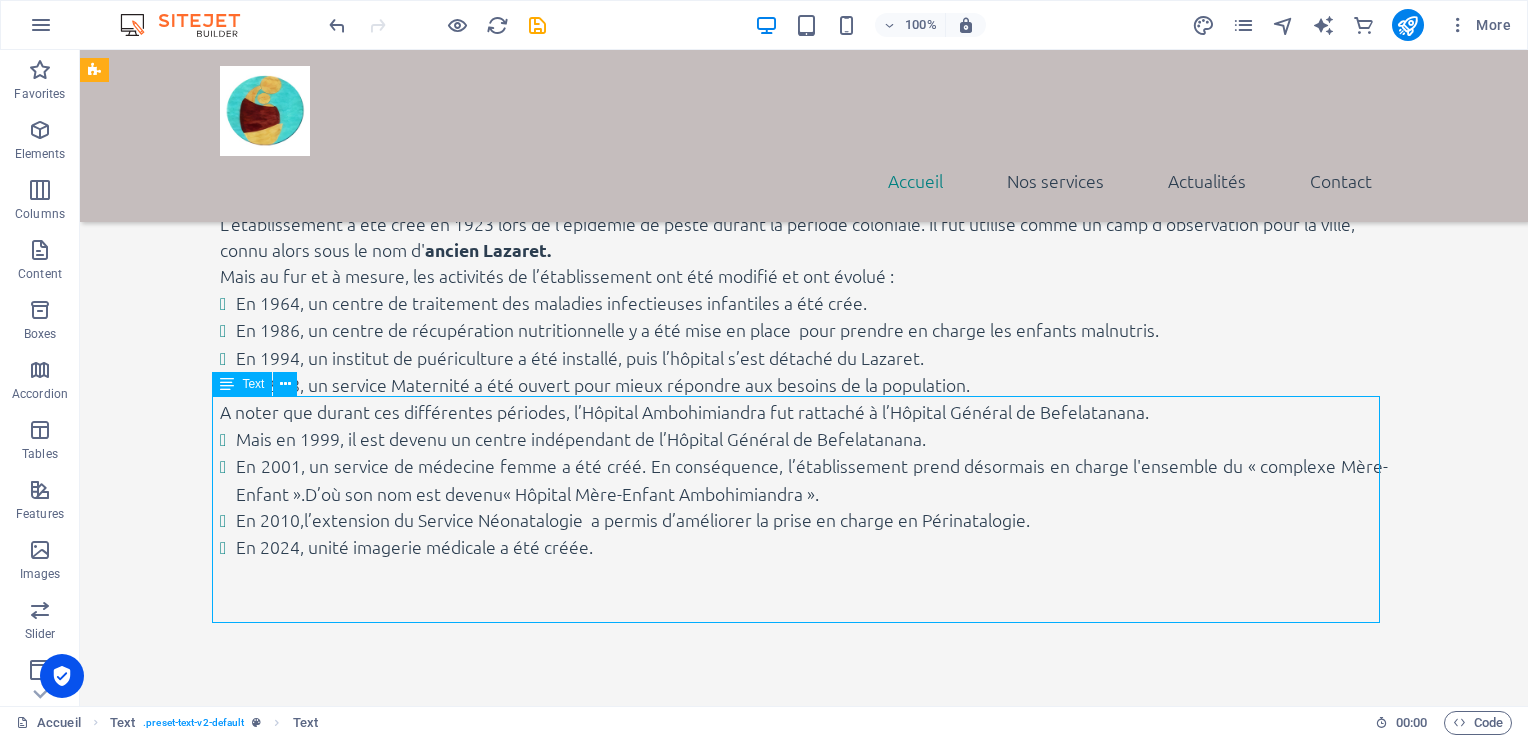 click on "Il est un établissement public de santé et accueille toutes  personnes dont l’état requiert ses services ou bien ses activités existant. Comme tous les CHU, il a trois missions principales : SOINS  : offrir un soin de qualité à la population (3ème niveau) FORMATION  : centre de formation pour les étudiants, médecins, paramédicaux,… RECHERCHE  : centre de recherche afin d’optimiser la pratique médicale." at bounding box center [804, 1070] 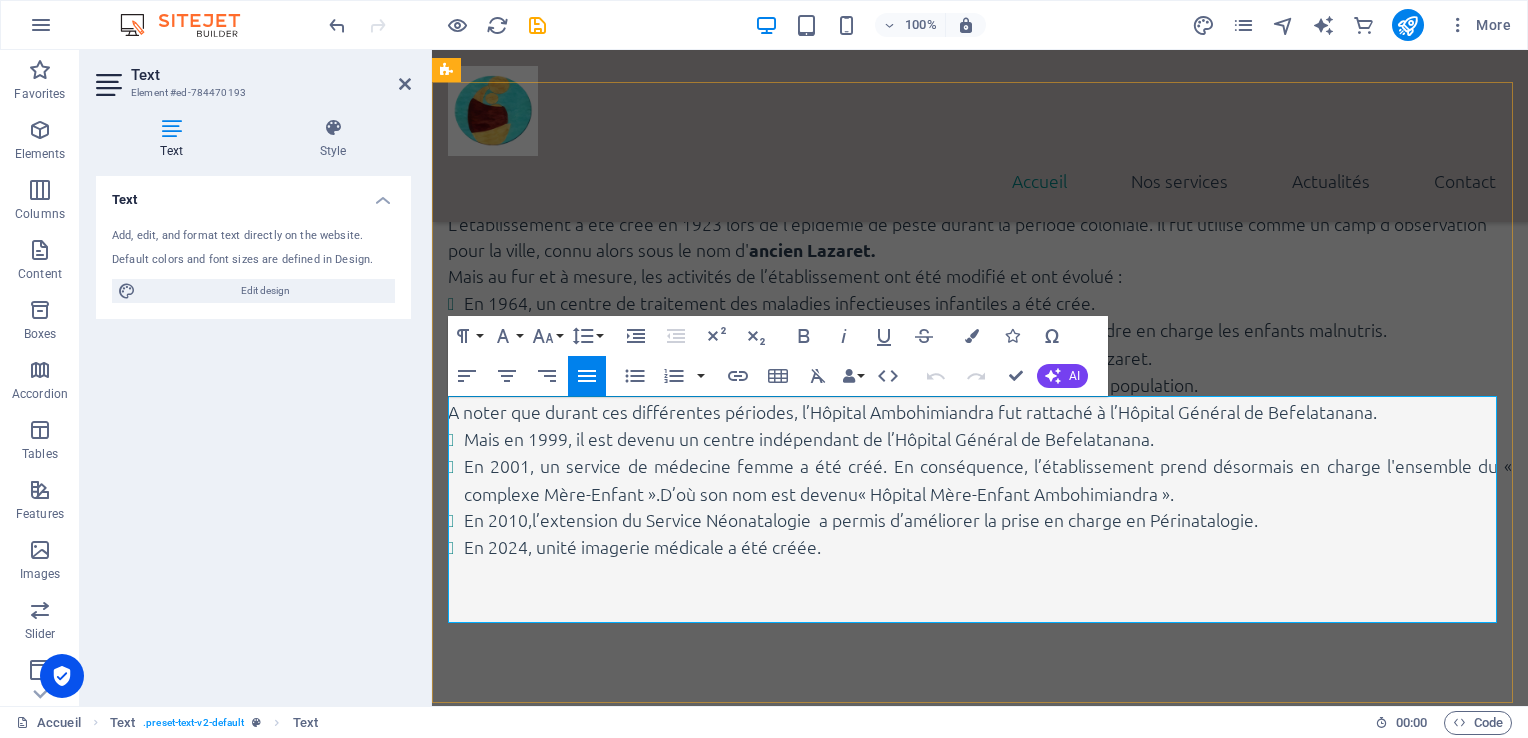 drag, startPoint x: 448, startPoint y: 447, endPoint x: 617, endPoint y: 478, distance: 171.81967 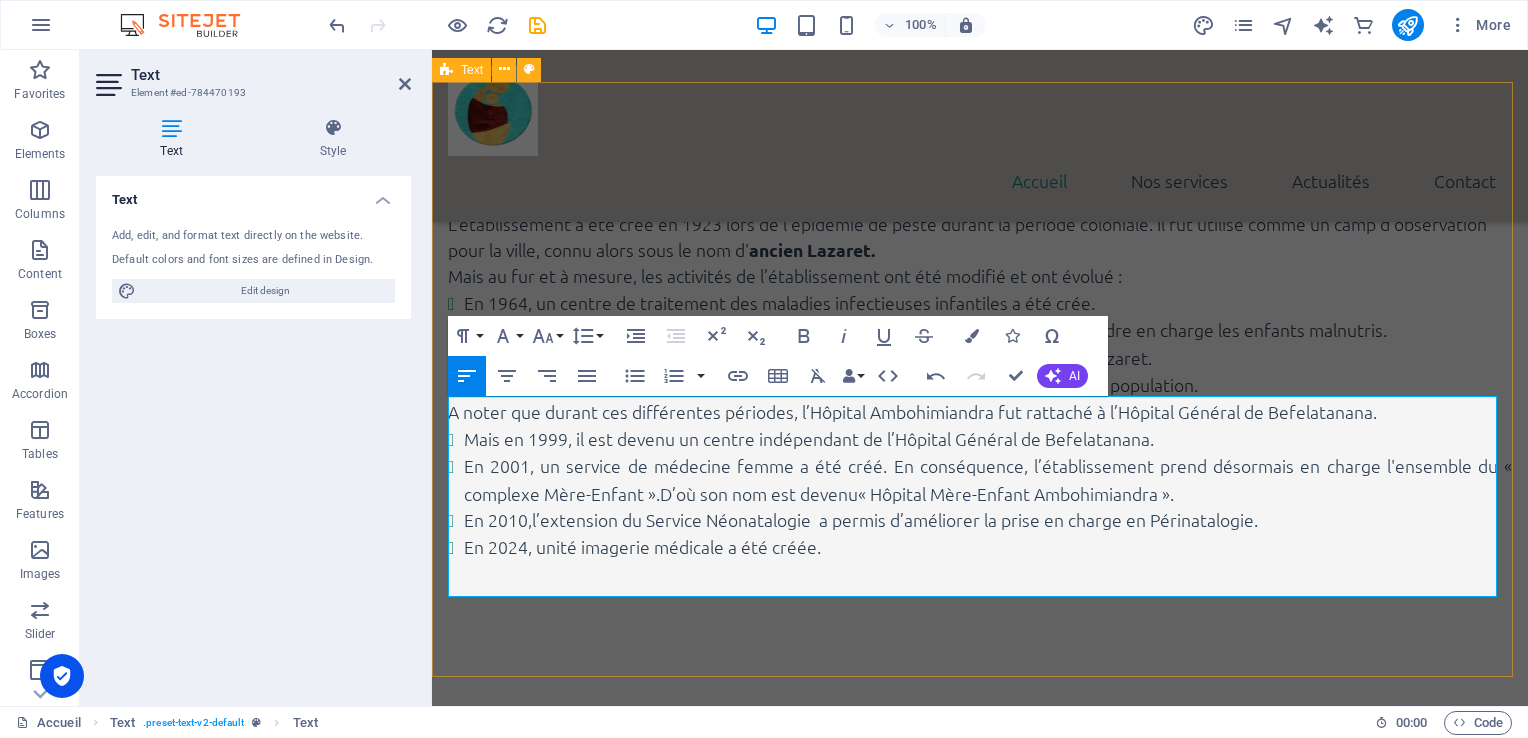drag, startPoint x: 455, startPoint y: 450, endPoint x: 442, endPoint y: 448, distance: 13.152946 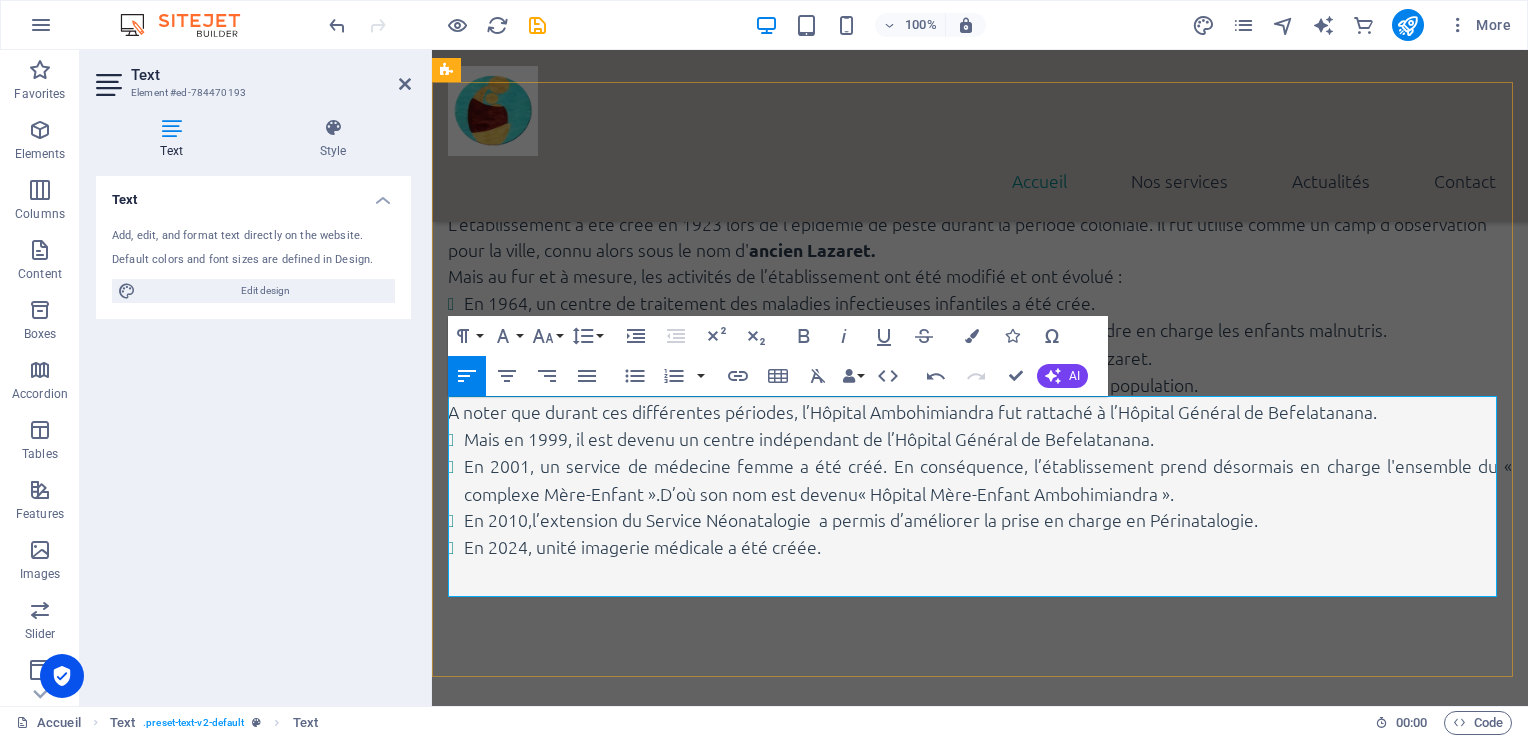 click on "Le CHUMEA  a trois missions principales :" at bounding box center (980, 1009) 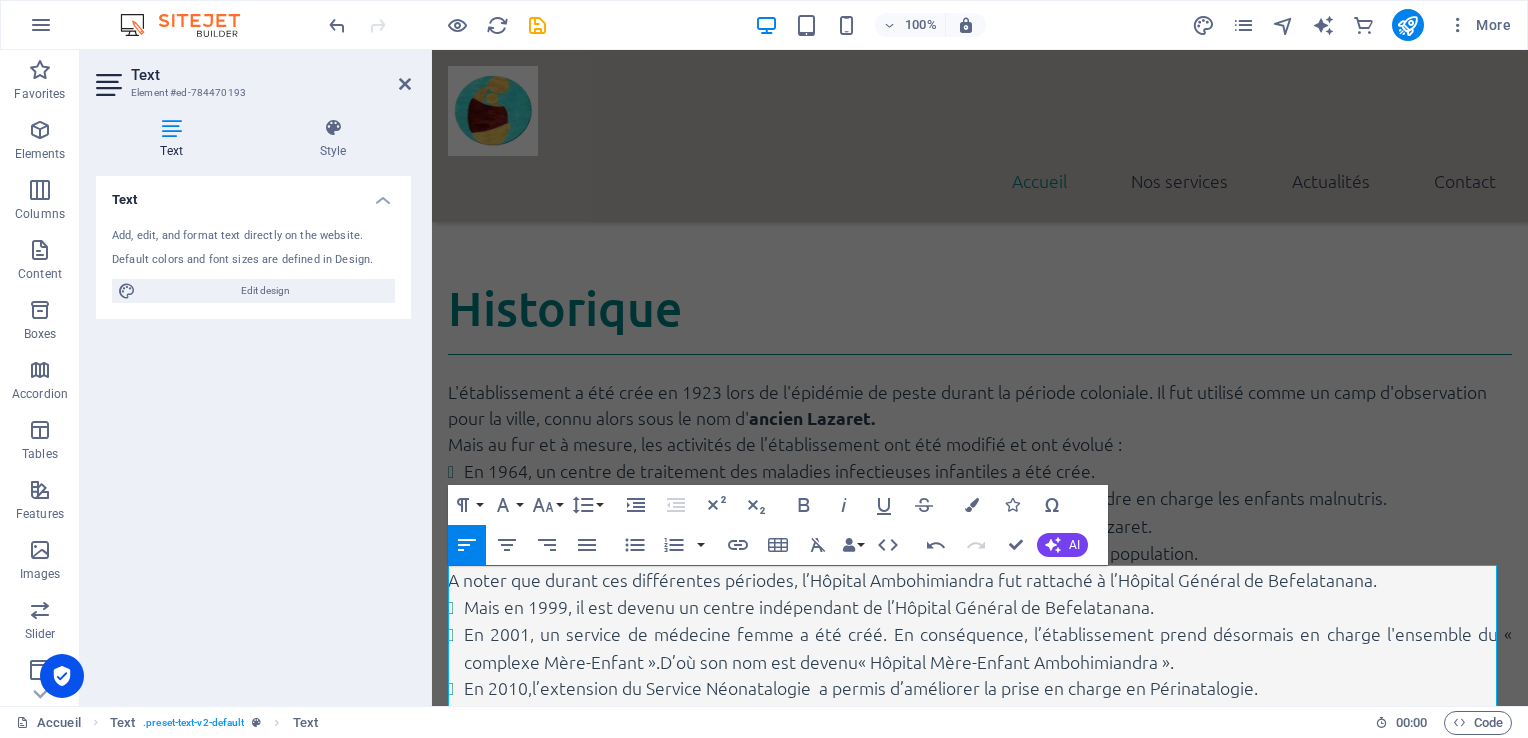 scroll, scrollTop: 1431, scrollLeft: 0, axis: vertical 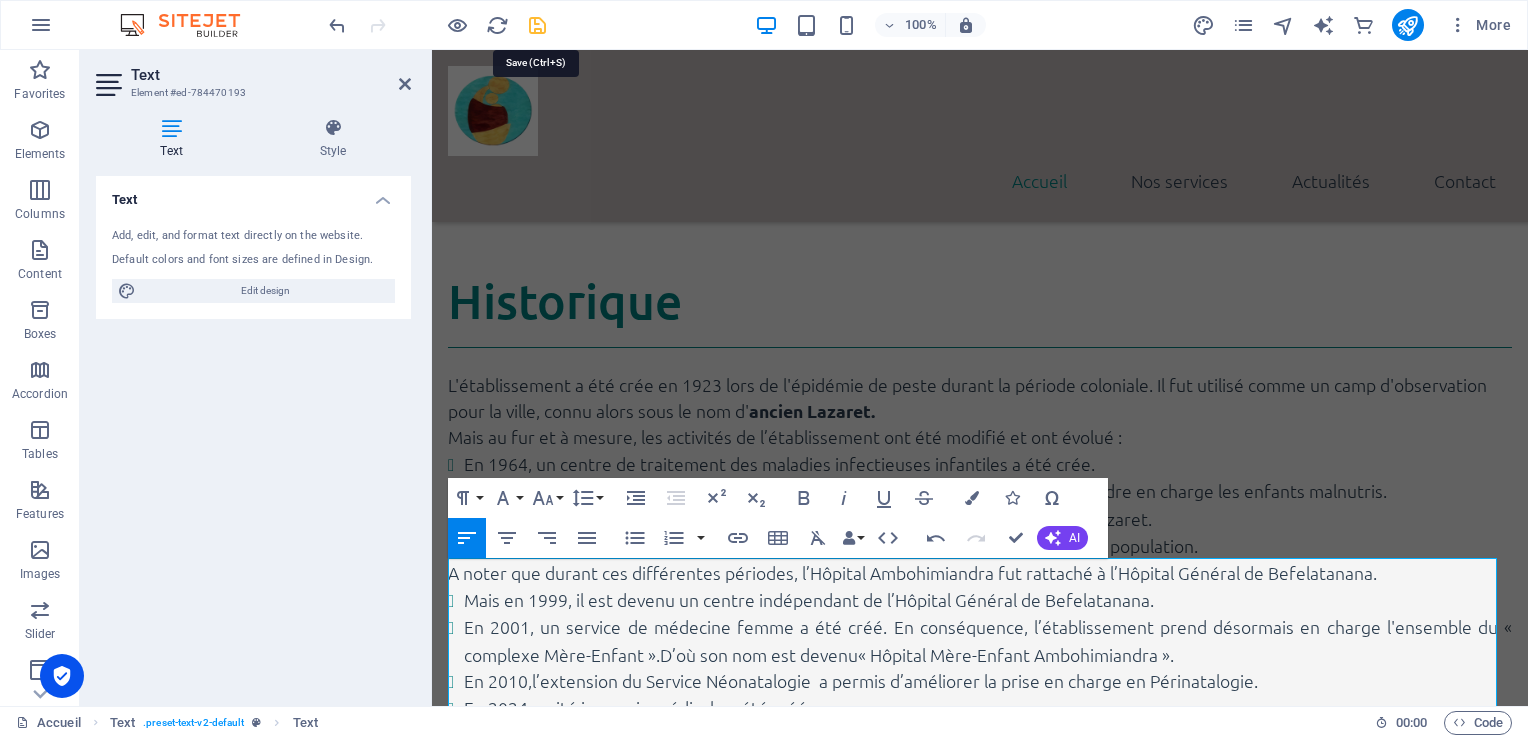 click at bounding box center (537, 25) 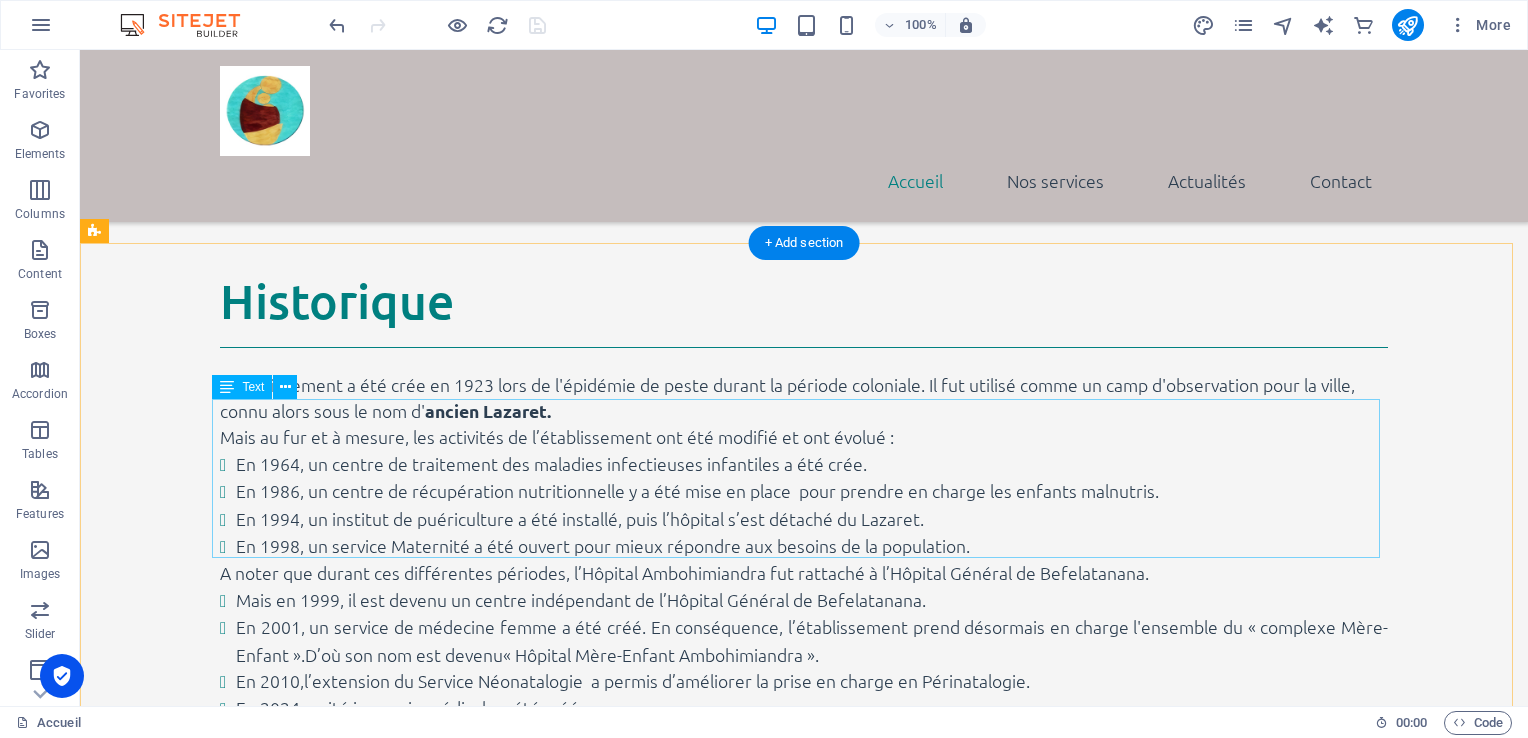 click on "Le CHU Mère Enfant Ambohimiandra ([PERSON_NAME]) ambitionne d'élargir et de renforcer ses activités médicales et paramédicales pour répondre de manière continue et satisfaisante aux attentes de tous ses patients. Notre vision c'est un hôpital : VERT  soucieux de l'environnement,   ACCUEILLANT  (soins humanisés),   EFFICIENT" at bounding box center (804, 1038) 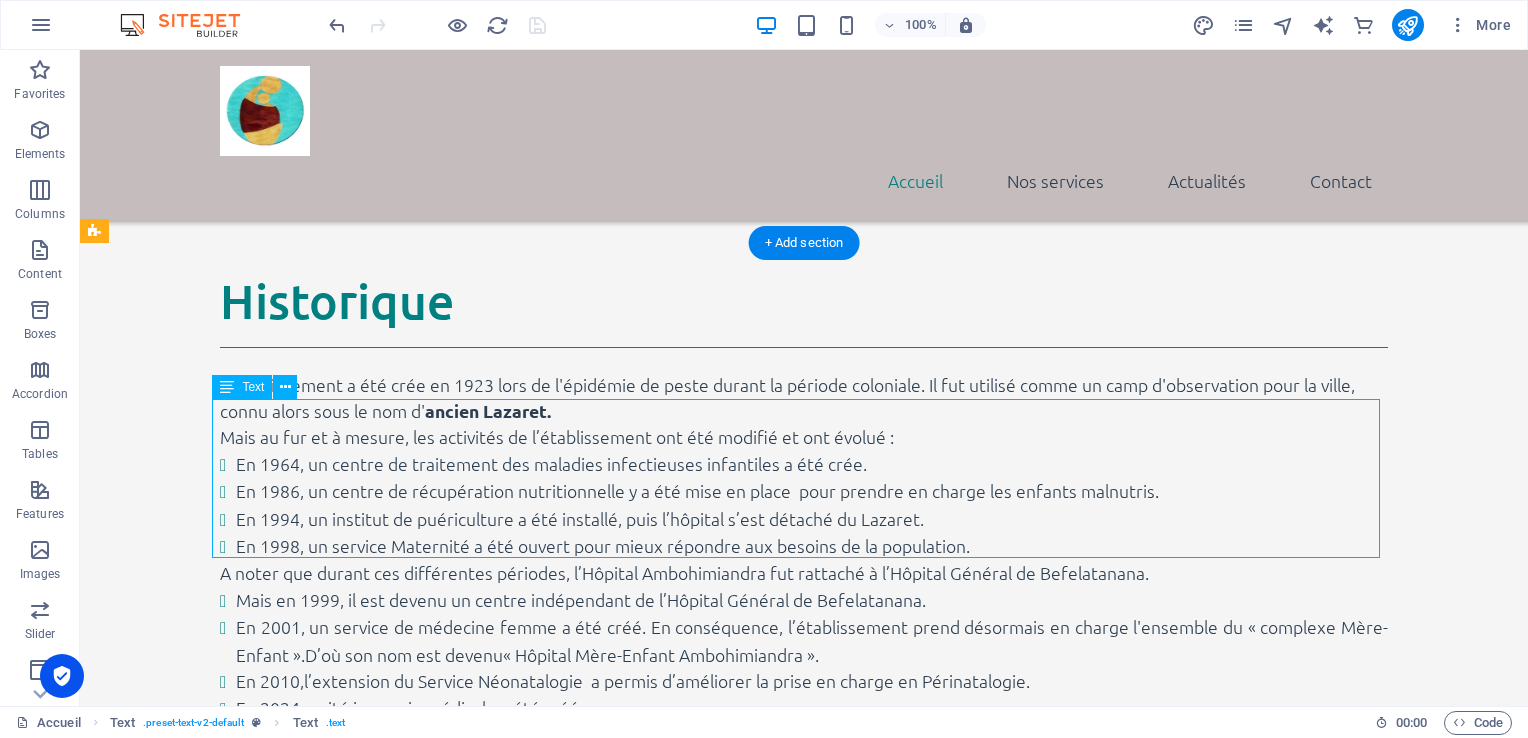 click on "Le CHU Mère Enfant Ambohimiandra ([PERSON_NAME]) ambitionne d'élargir et de renforcer ses activités médicales et paramédicales pour répondre de manière continue et satisfaisante aux attentes de tous ses patients. Notre vision c'est un hôpital : VERT  soucieux de l'environnement,   ACCUEILLANT  (soins humanisés),   EFFICIENT" at bounding box center (804, 1038) 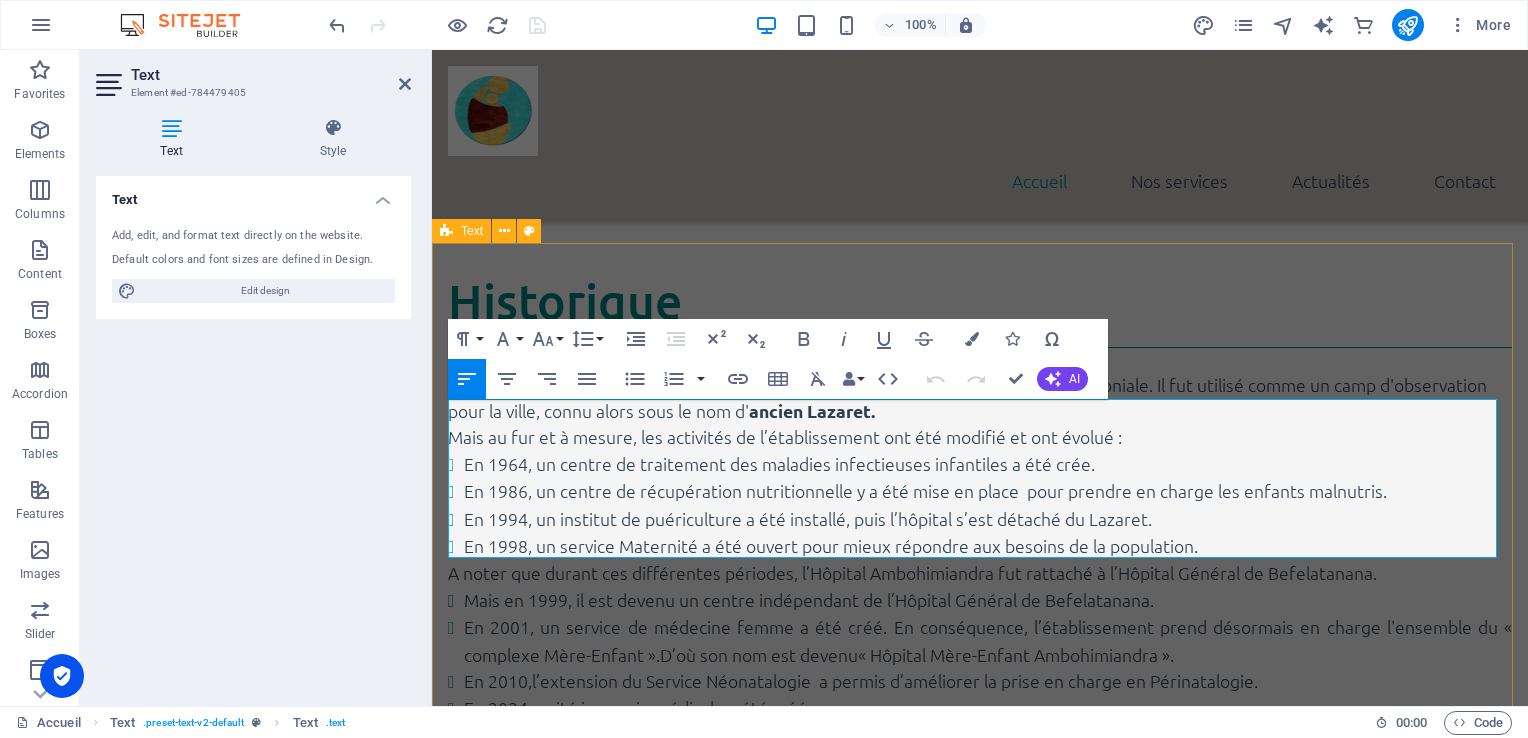 click on "Vision & missions Le CHU Mère Enfant Ambohimiandra ([PERSON_NAME]) ambitionne d'élargir et de renforcer ses activités médicales et paramédicales pour répondre de manière continue et satisfaisante aux attentes de tous ses patients. Notre vision c'est un hôpital : VERT  soucieux de l'environnement,   ACCUEILLANT  (soins humanisés),   EFFICIENT  Le CHUMEA a trois missions principales : SOINS  : offrir un soin de qualité à la population (3ème niveau) FORMATION  : centre de formation pour les étudiants, médecins, paramédicaux,… RECHERCHE  : centre de recherche afin d’optimiser la pratique médicale." at bounding box center [980, 1101] 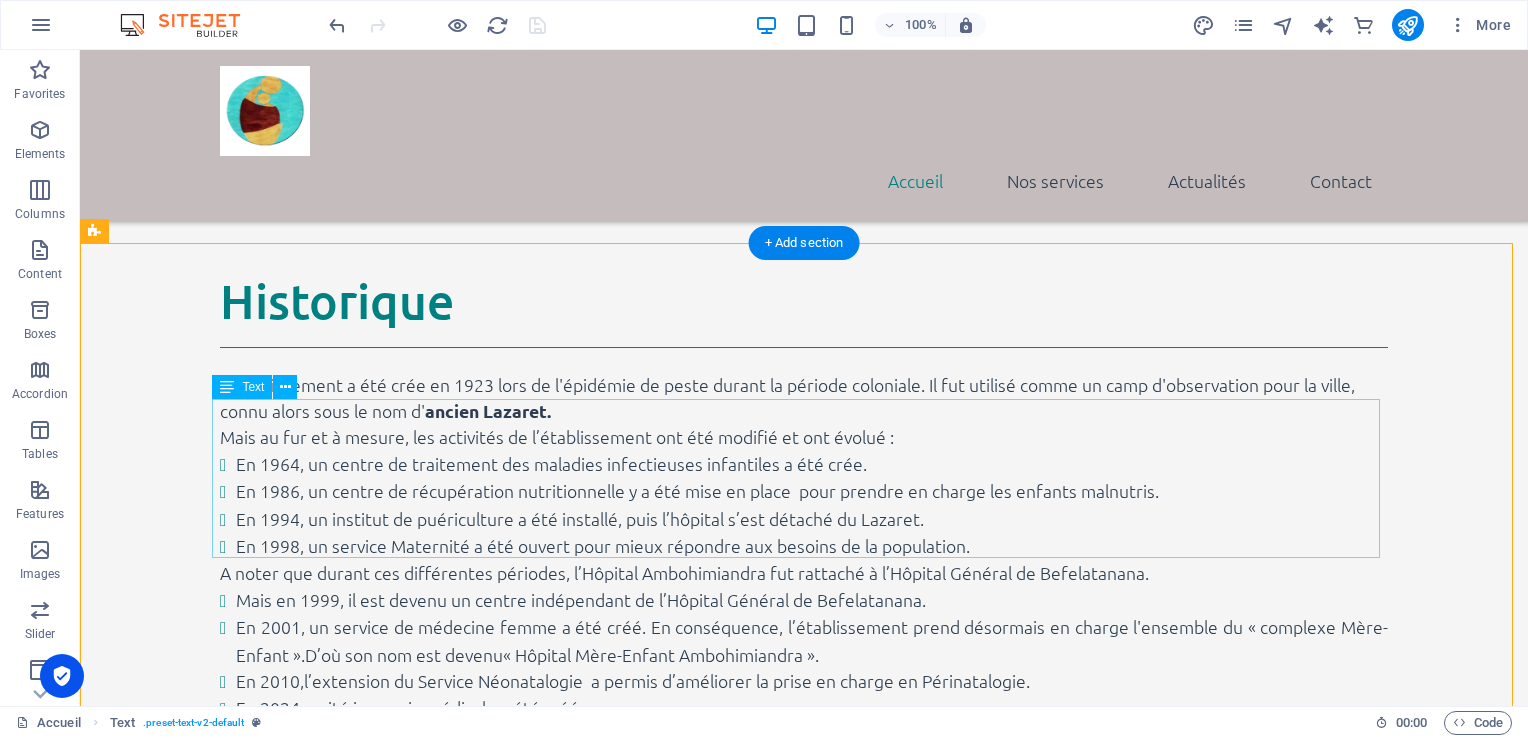 click on "Le CHU Mère Enfant Ambohimiandra ([PERSON_NAME]) ambitionne d'élargir et de renforcer ses activités médicales et paramédicales pour répondre de manière continue et satisfaisante aux attentes de tous ses patients. Notre vision c'est un hôpital : VERT  soucieux de l'environnement,   ACCUEILLANT  (soins humanisés),   EFFICIENT" at bounding box center [804, 1038] 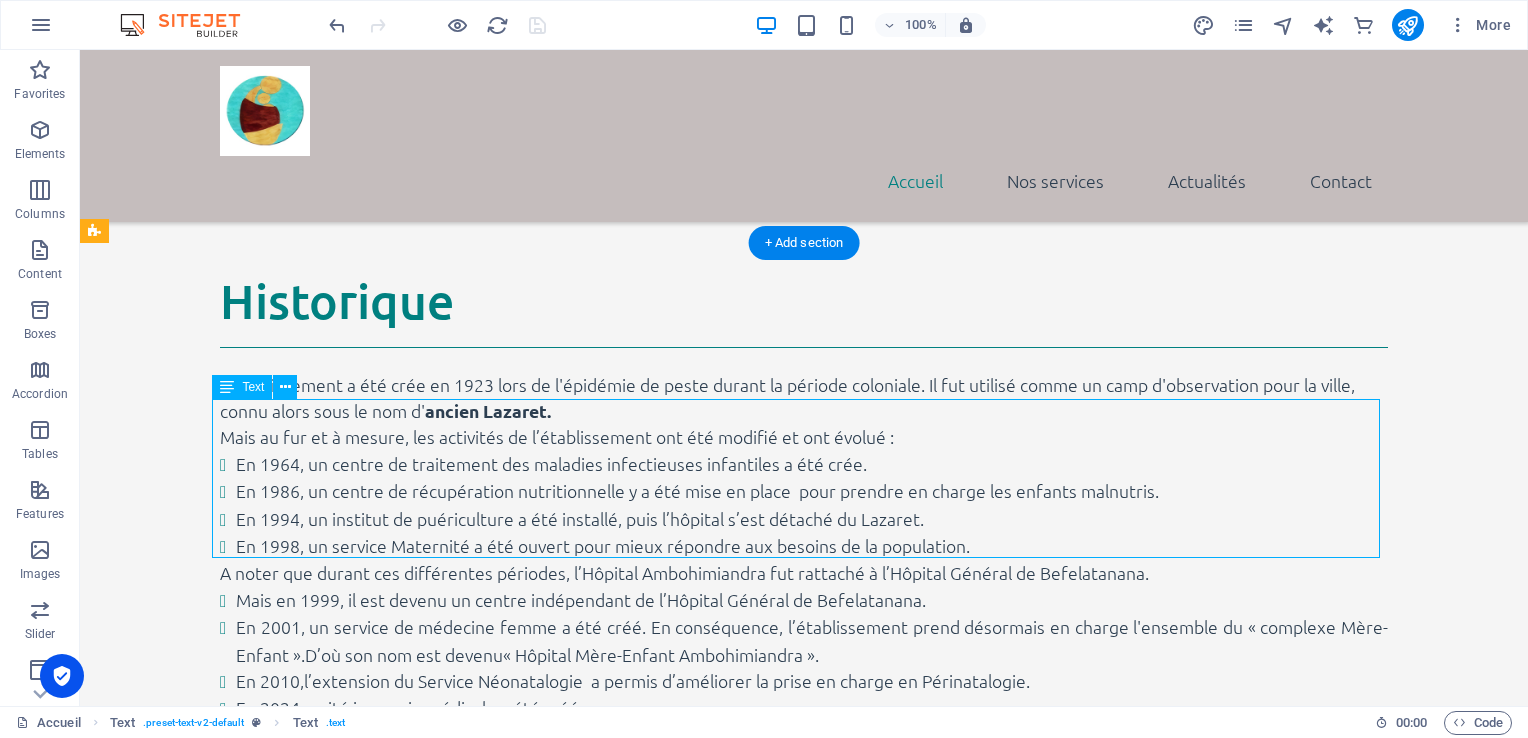click on "Le CHU Mère Enfant Ambohimiandra ([PERSON_NAME]) ambitionne d'élargir et de renforcer ses activités médicales et paramédicales pour répondre de manière continue et satisfaisante aux attentes de tous ses patients. Notre vision c'est un hôpital : VERT  soucieux de l'environnement,   ACCUEILLANT  (soins humanisés),   EFFICIENT" at bounding box center [804, 1038] 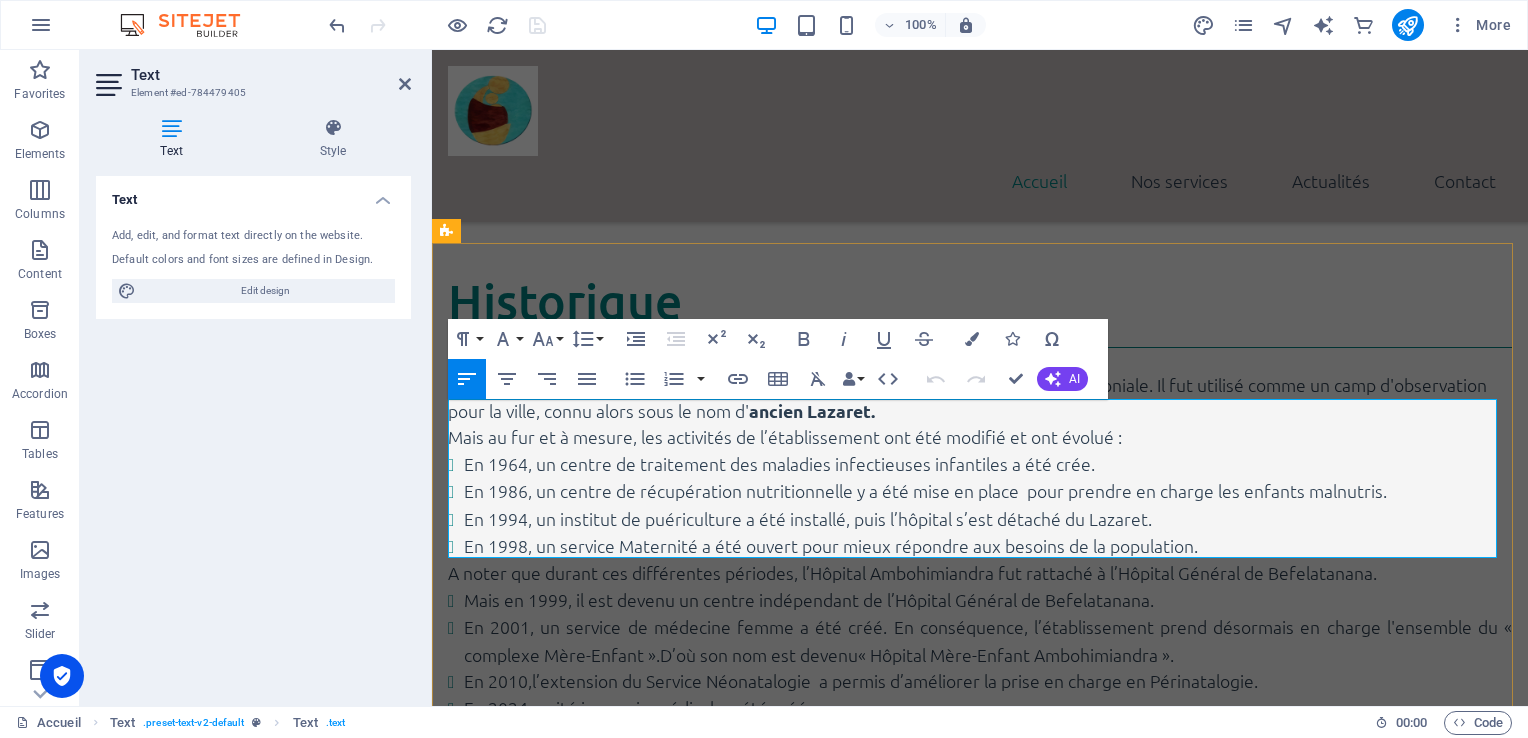 drag, startPoint x: 452, startPoint y: 490, endPoint x: 542, endPoint y: 538, distance: 102 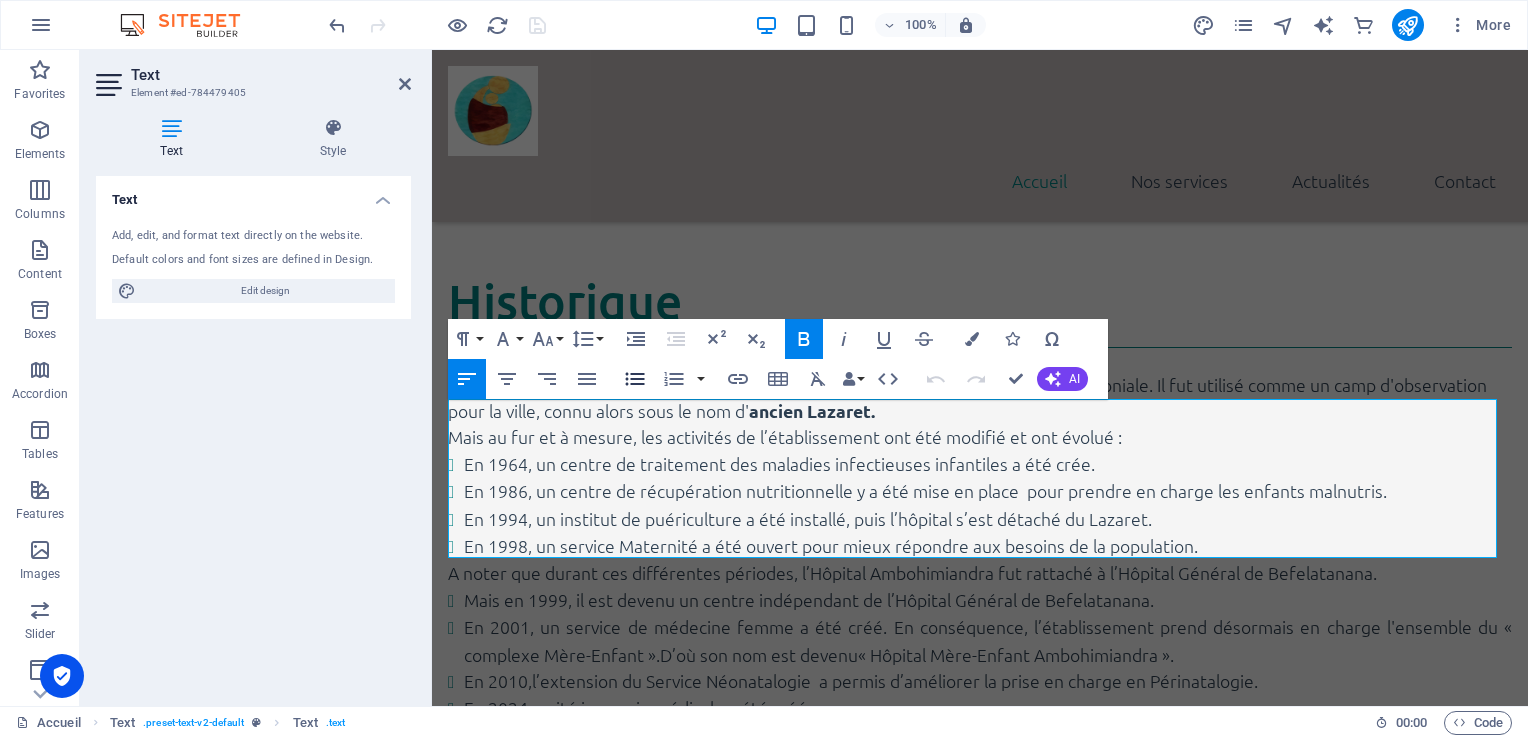 click 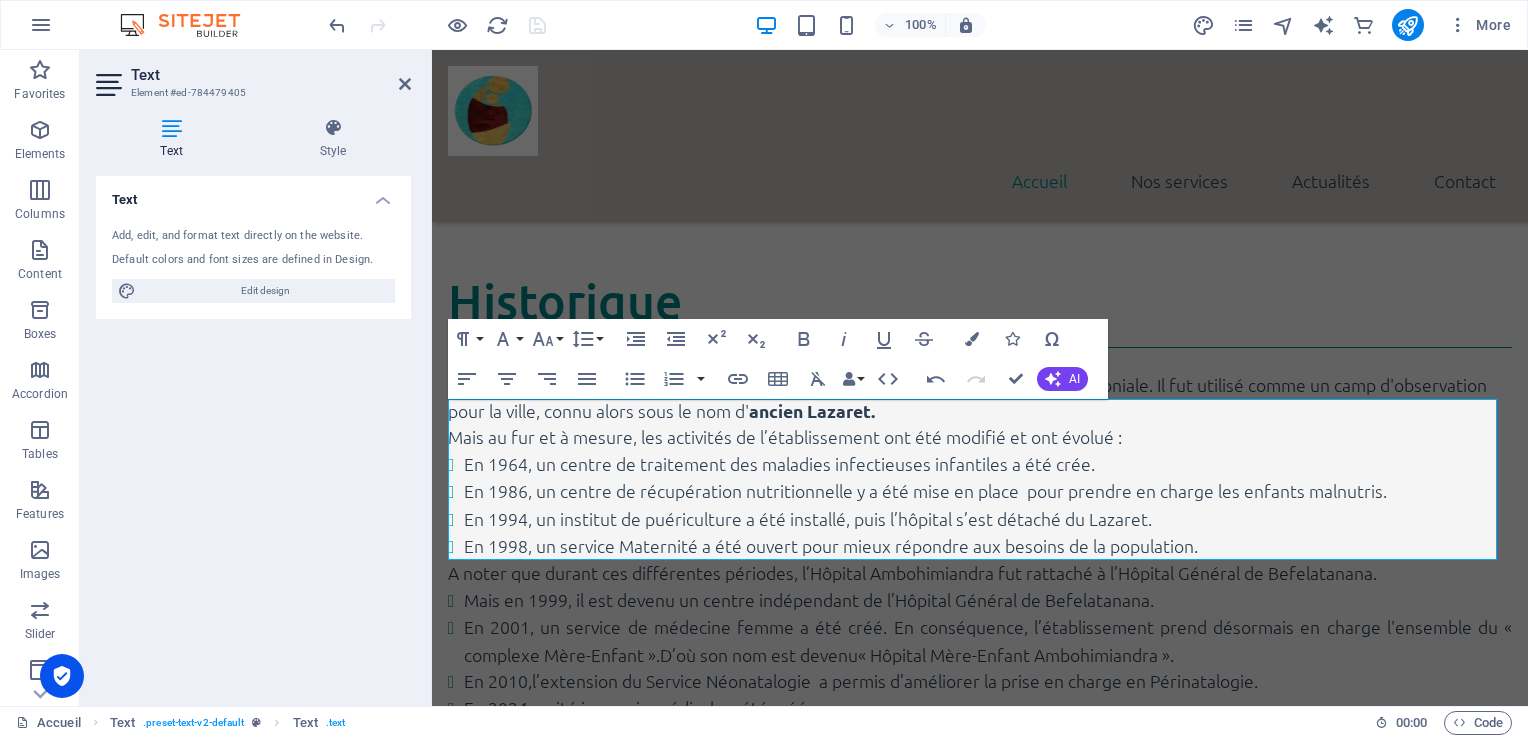 click on "Text Add, edit, and format text directly on the website. Default colors and font sizes are defined in Design. Edit design Alignment Left aligned Centered Right aligned" at bounding box center (253, 433) 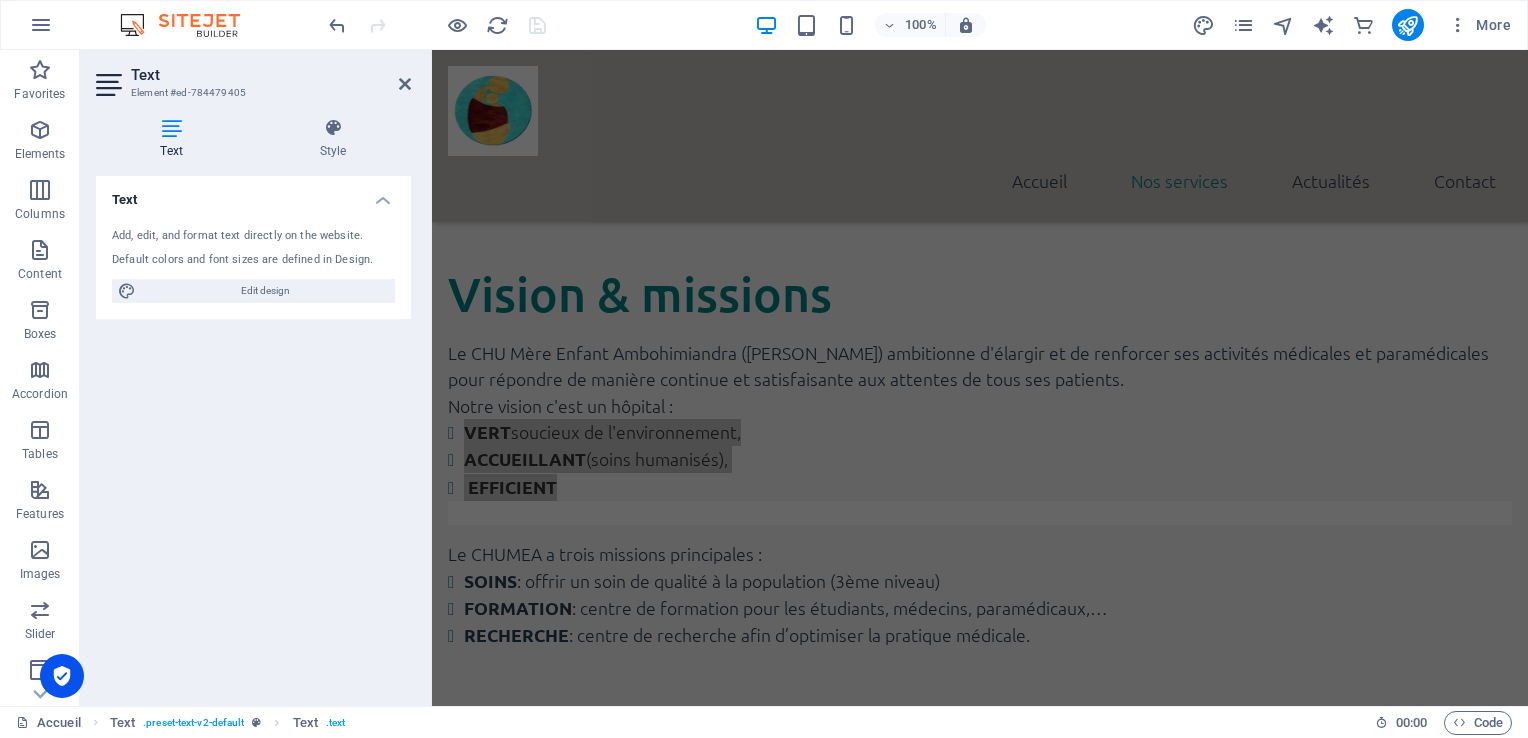 scroll, scrollTop: 2072, scrollLeft: 0, axis: vertical 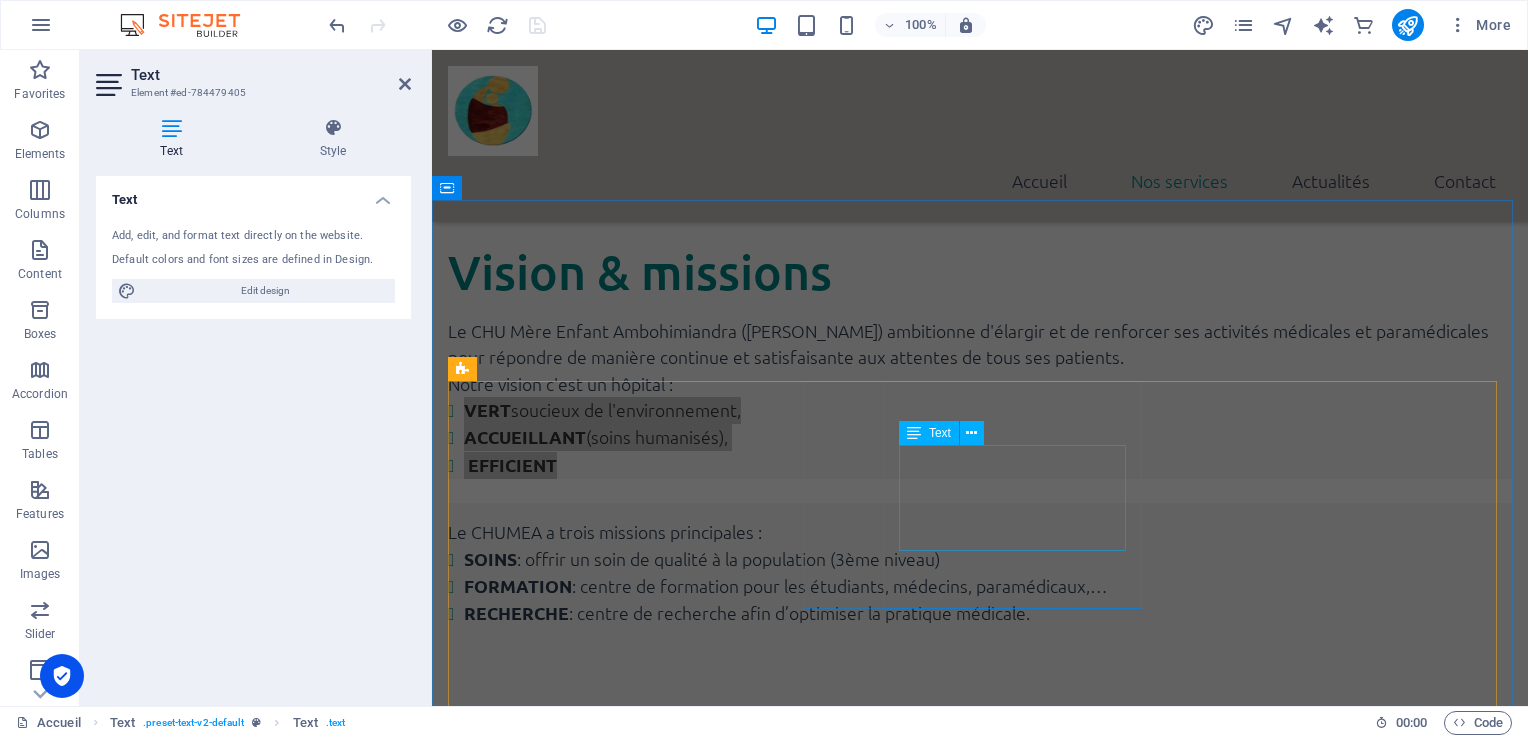 click on "Vaccins pour les bébés, les enfants, les femmes enceintes, avec conseils personnalisés." at bounding box center [980, 1335] 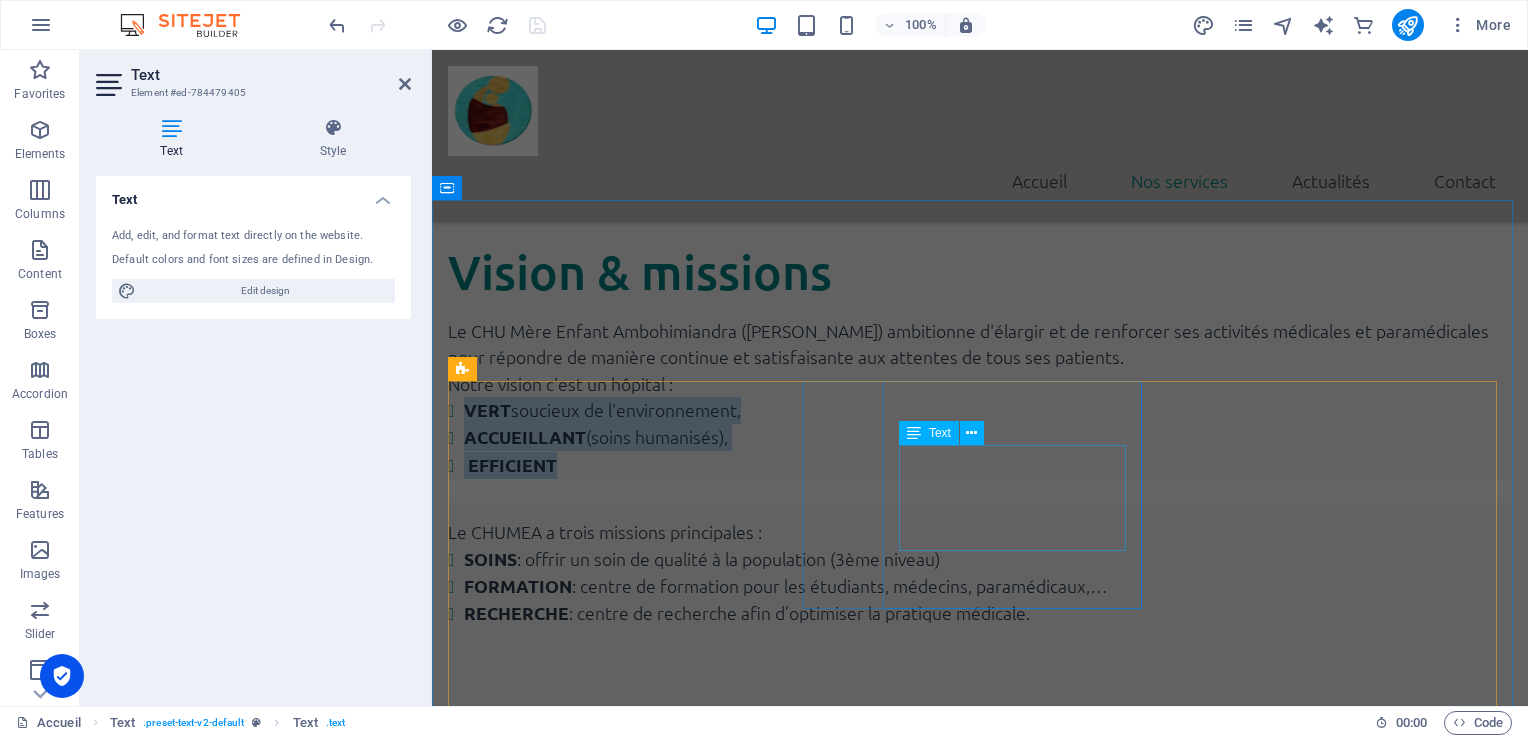 click on "Vaccins pour les bébés, les enfants, les femmes enceintes, avec conseils personnalisés." at bounding box center (980, 1335) 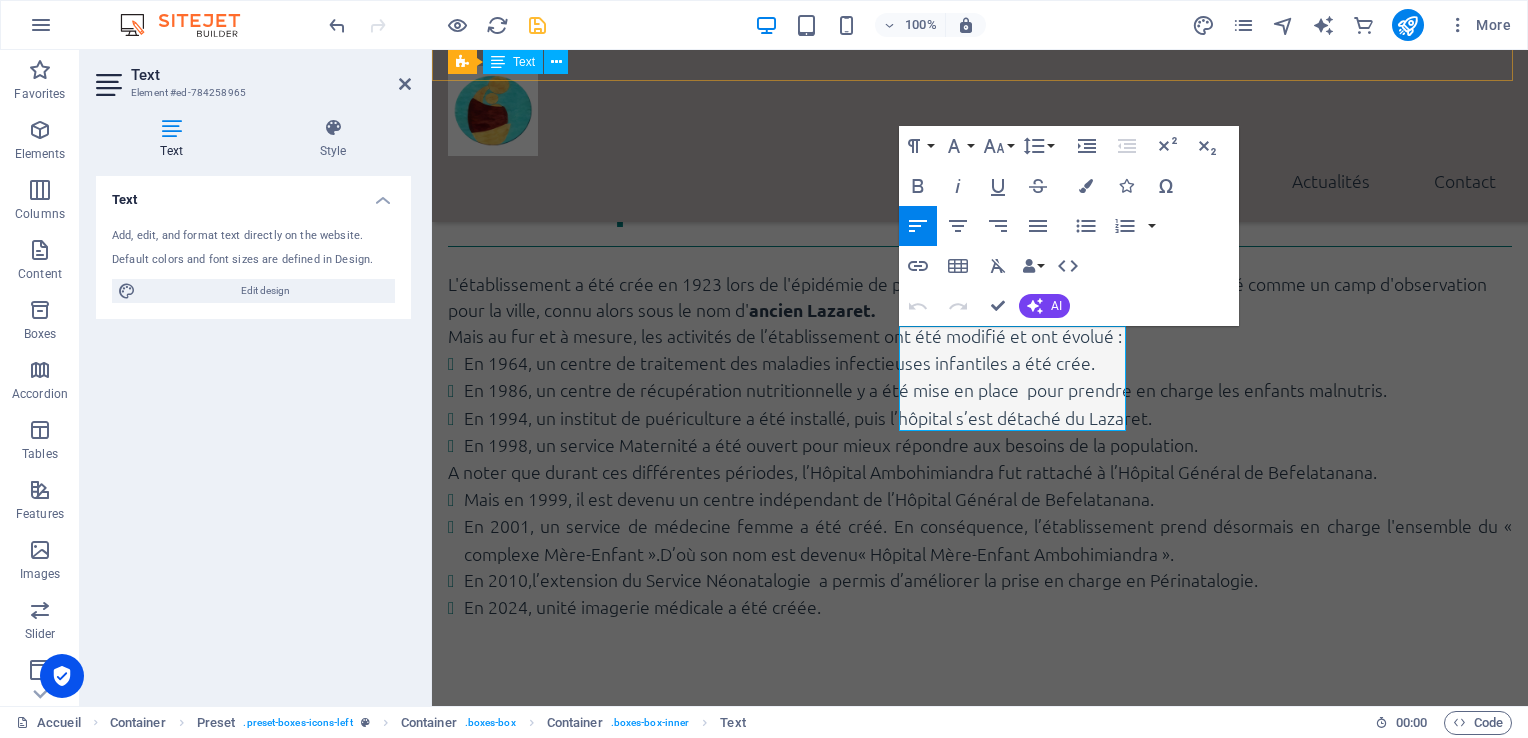 scroll, scrollTop: 2191, scrollLeft: 0, axis: vertical 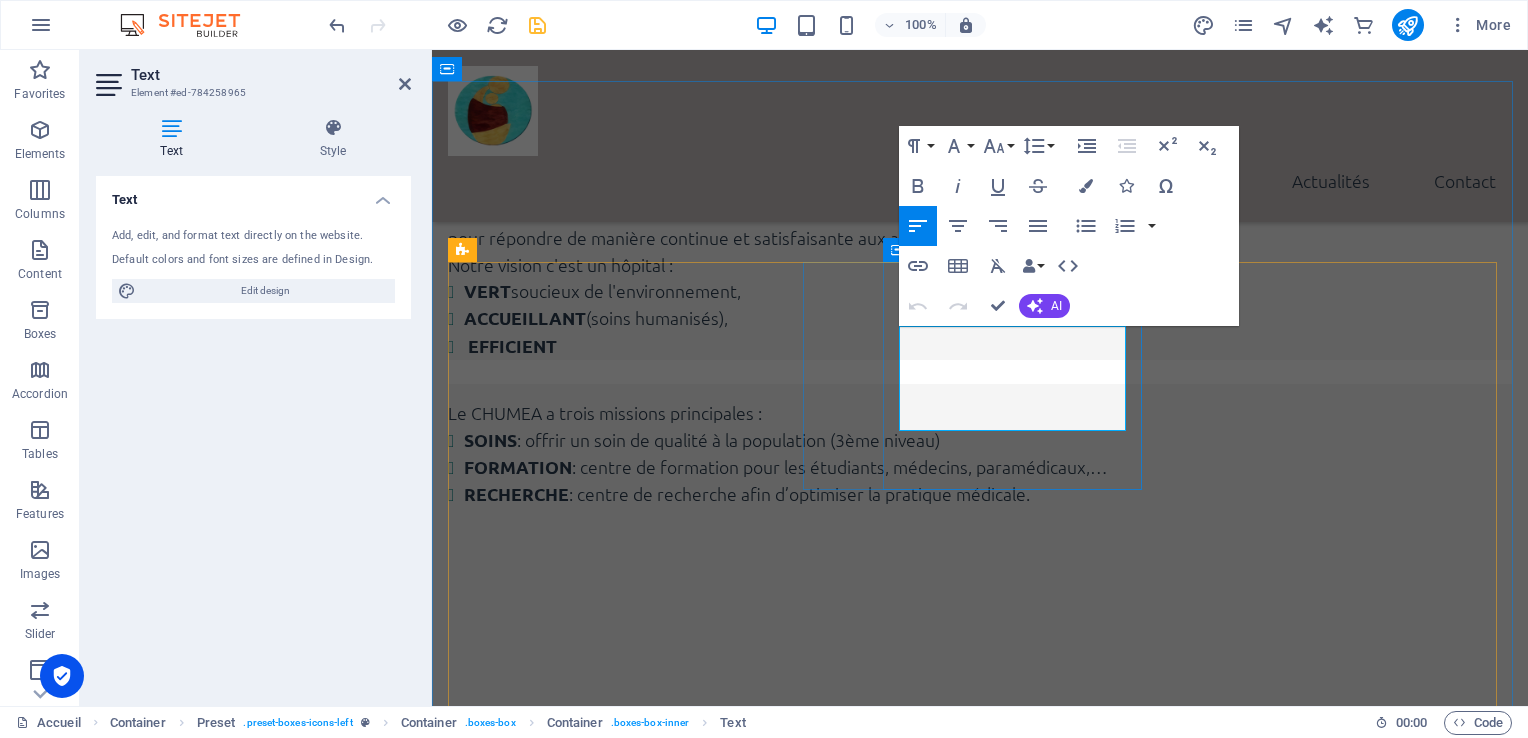 click on "Vaccins pour les bébés, les enfants, les femmes enceintes, avec conseils personnalisés." at bounding box center (980, 1216) 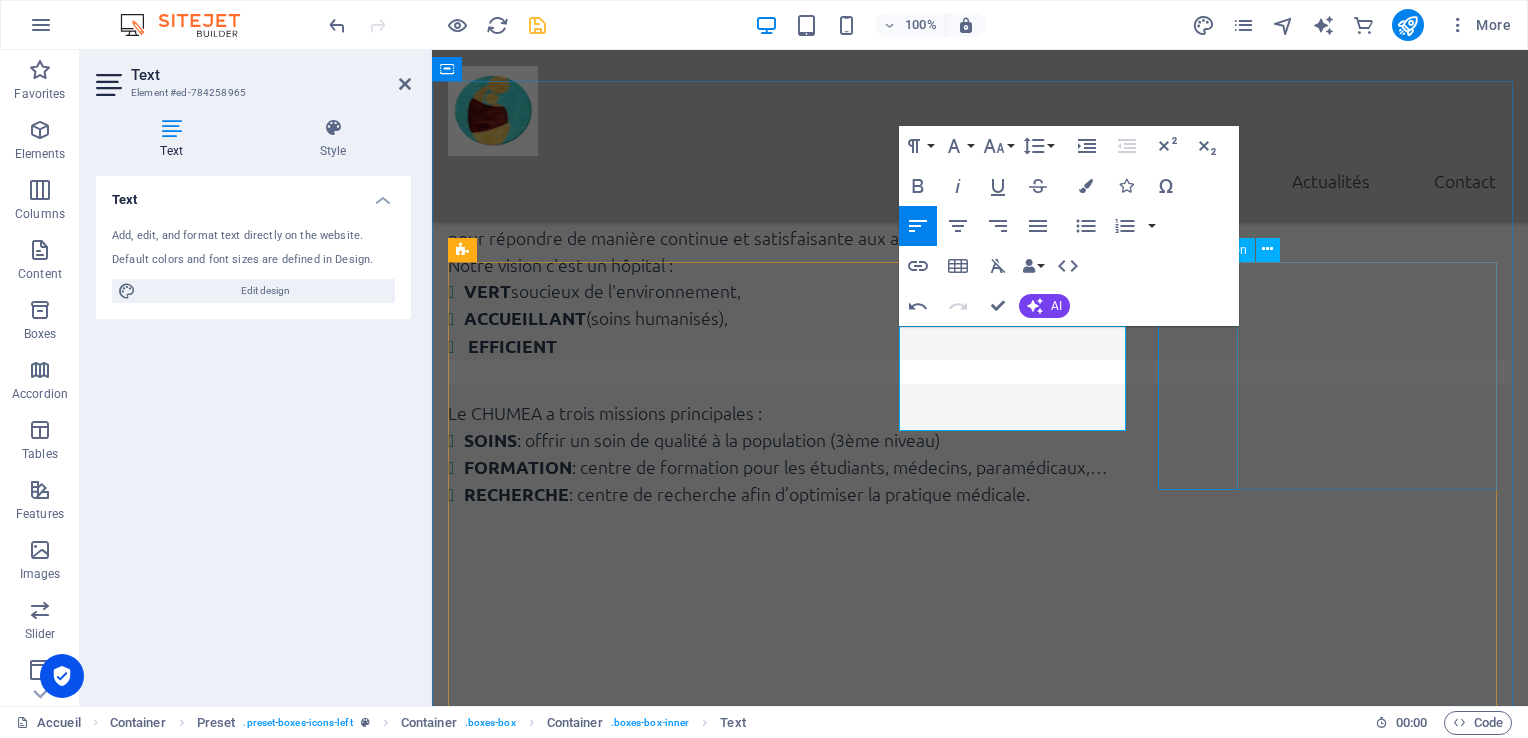 click at bounding box center (980, 1336) 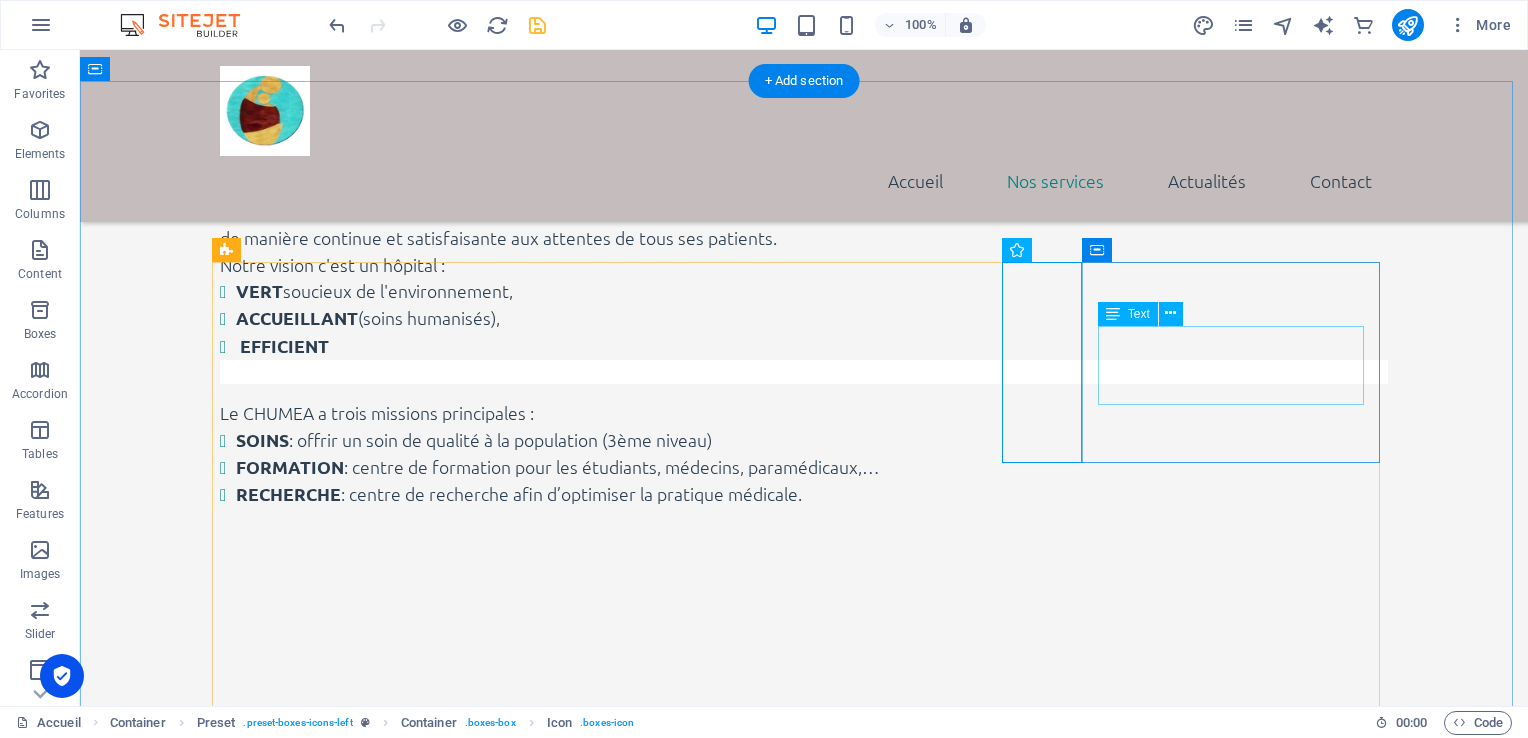 click on "Analyses et examens indispensables au diagnostic et au suivi médical." at bounding box center (804, 1453) 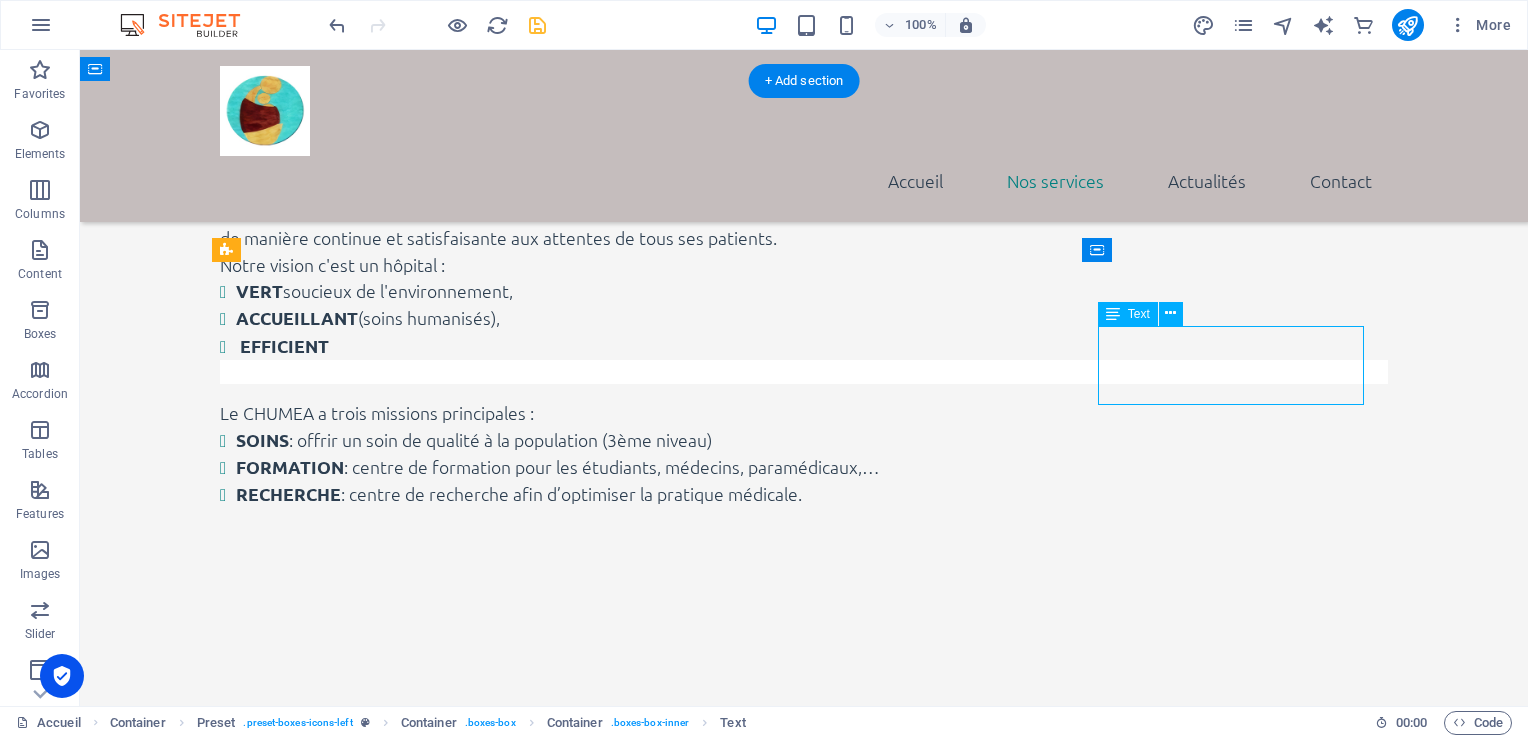 click on "Analyses et examens indispensables au diagnostic et au suivi médical." at bounding box center (804, 1453) 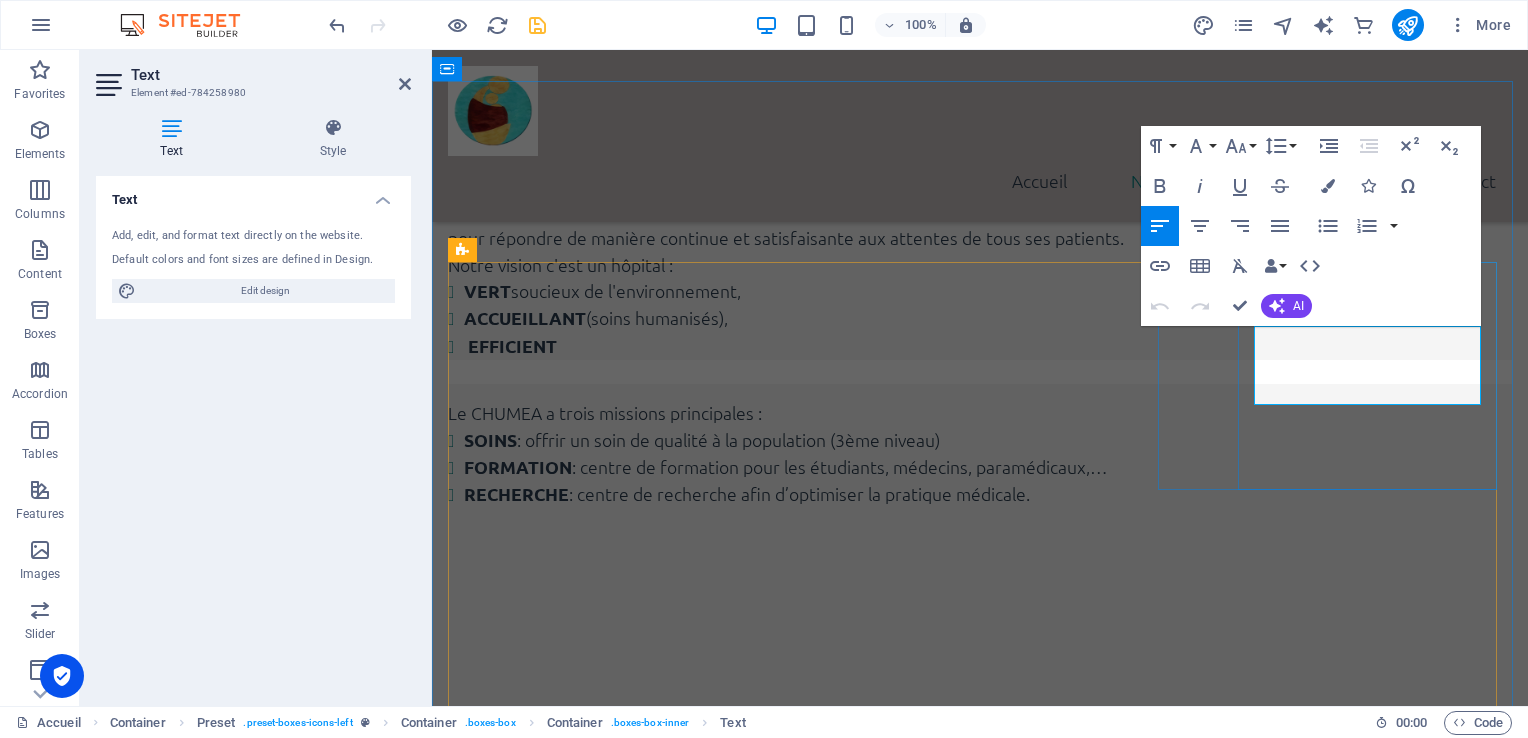 click on "Analyses et examens indispensables au diagnostic et au suivi médical." at bounding box center [980, 1453] 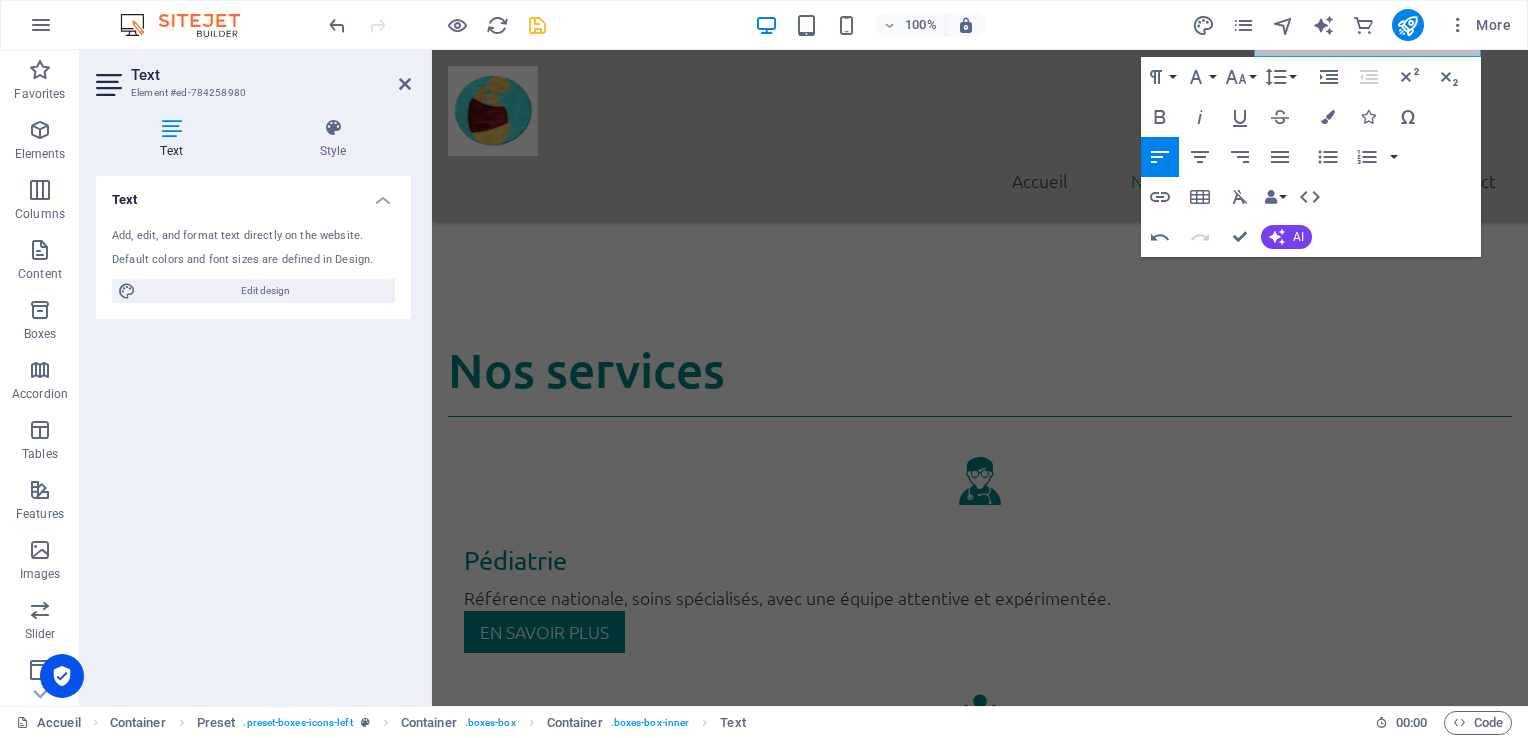 scroll, scrollTop: 2566, scrollLeft: 0, axis: vertical 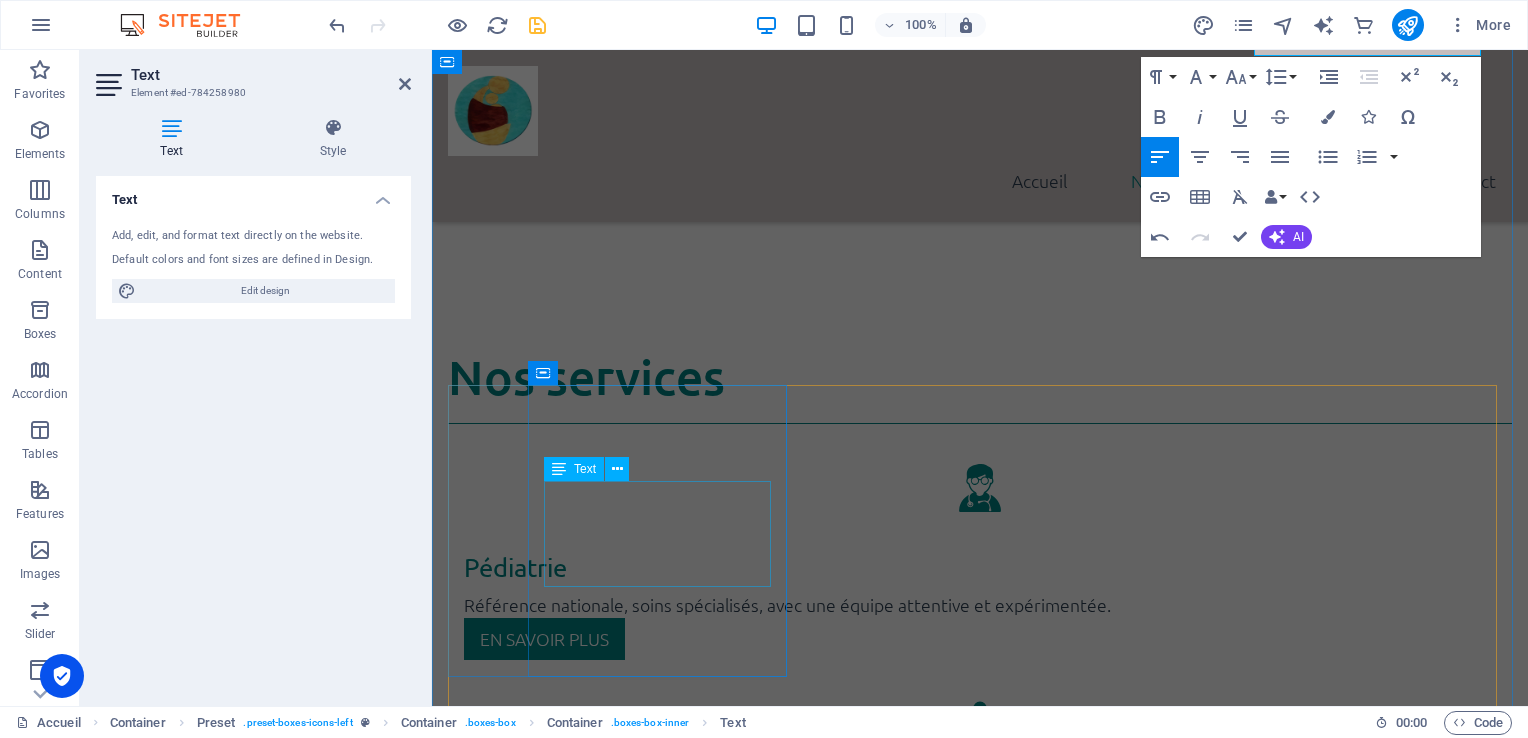 click on "Accompagnement personnalisé pour restaurer et améliorer les capacités motrices des patients." at bounding box center [980, 2017] 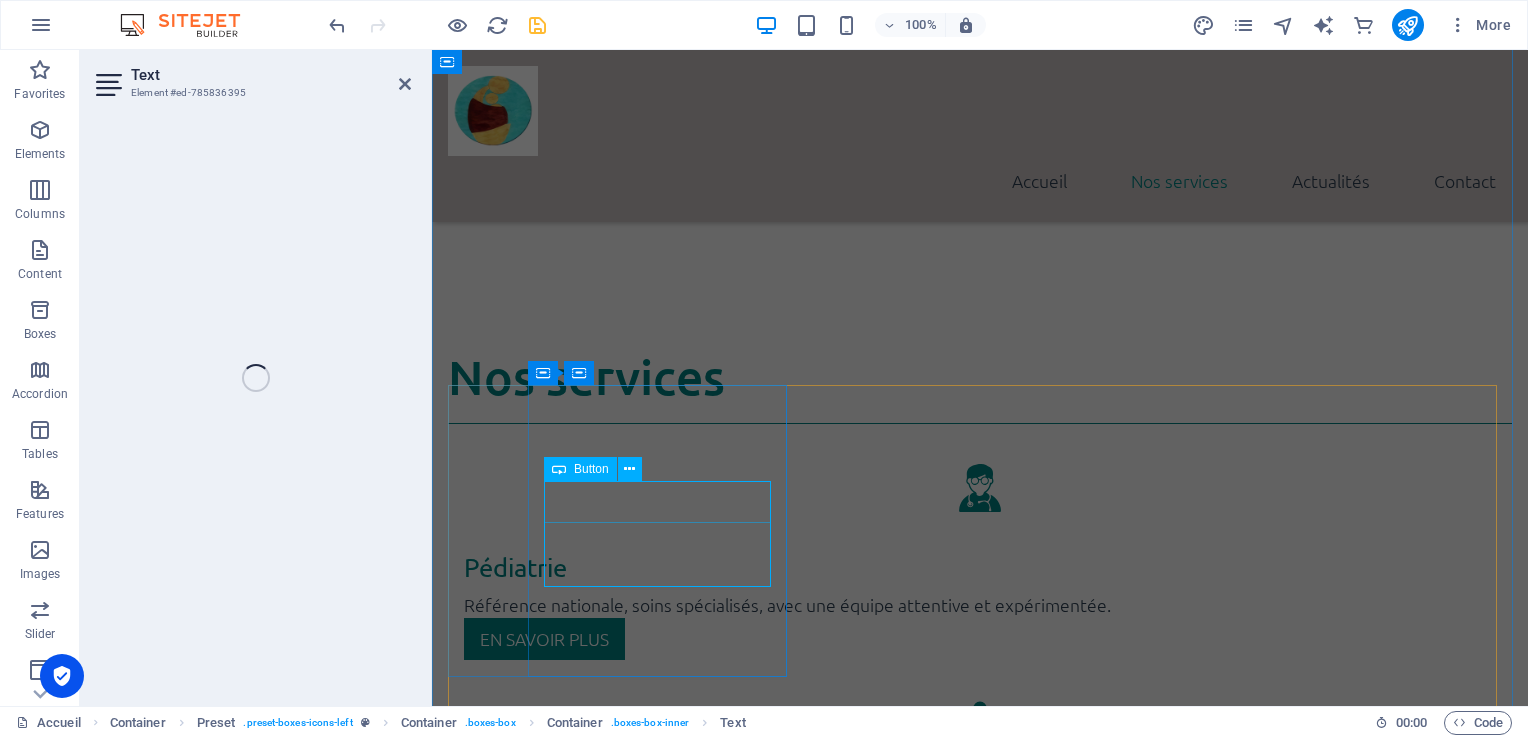 scroll, scrollTop: 2721, scrollLeft: 0, axis: vertical 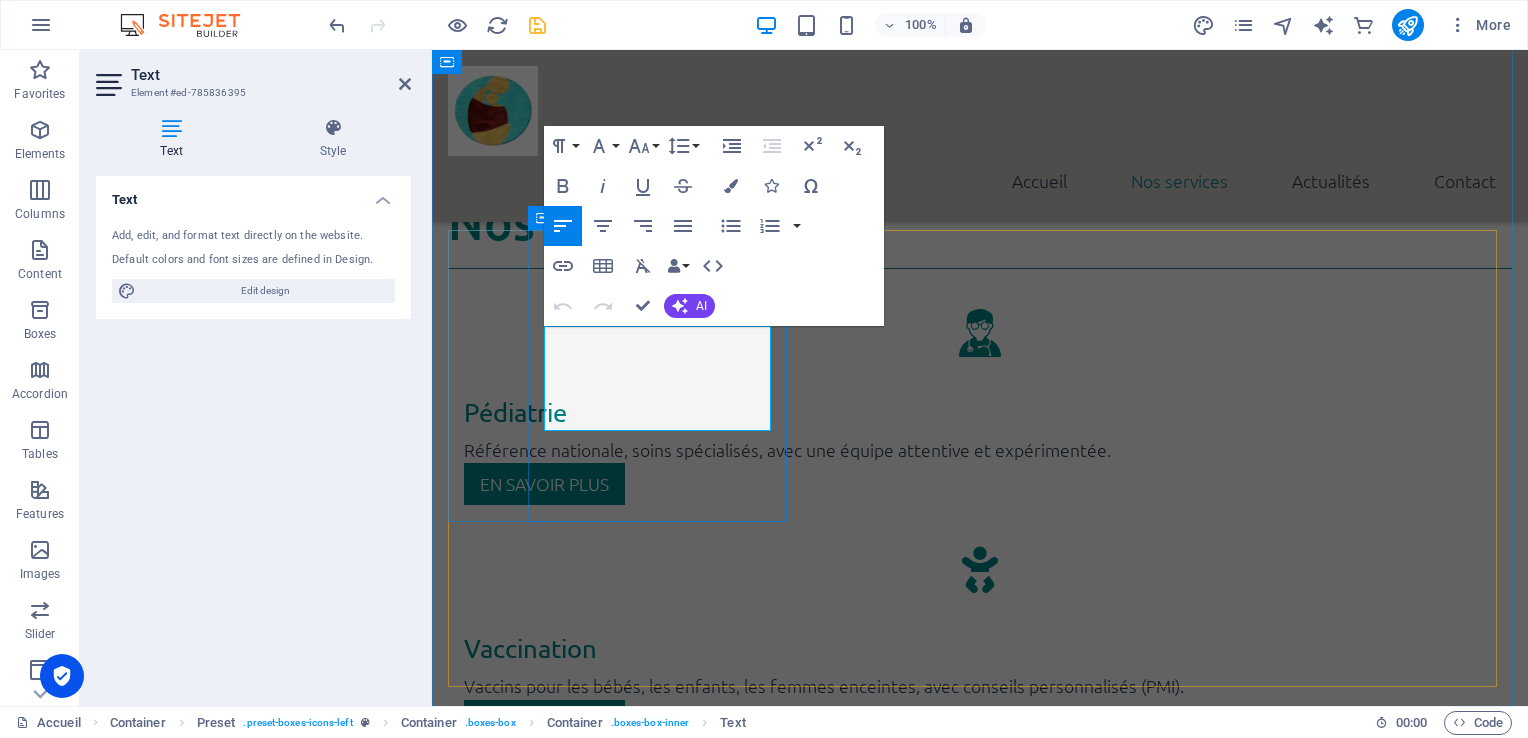 drag, startPoint x: 545, startPoint y: 336, endPoint x: 713, endPoint y: 423, distance: 189.19038 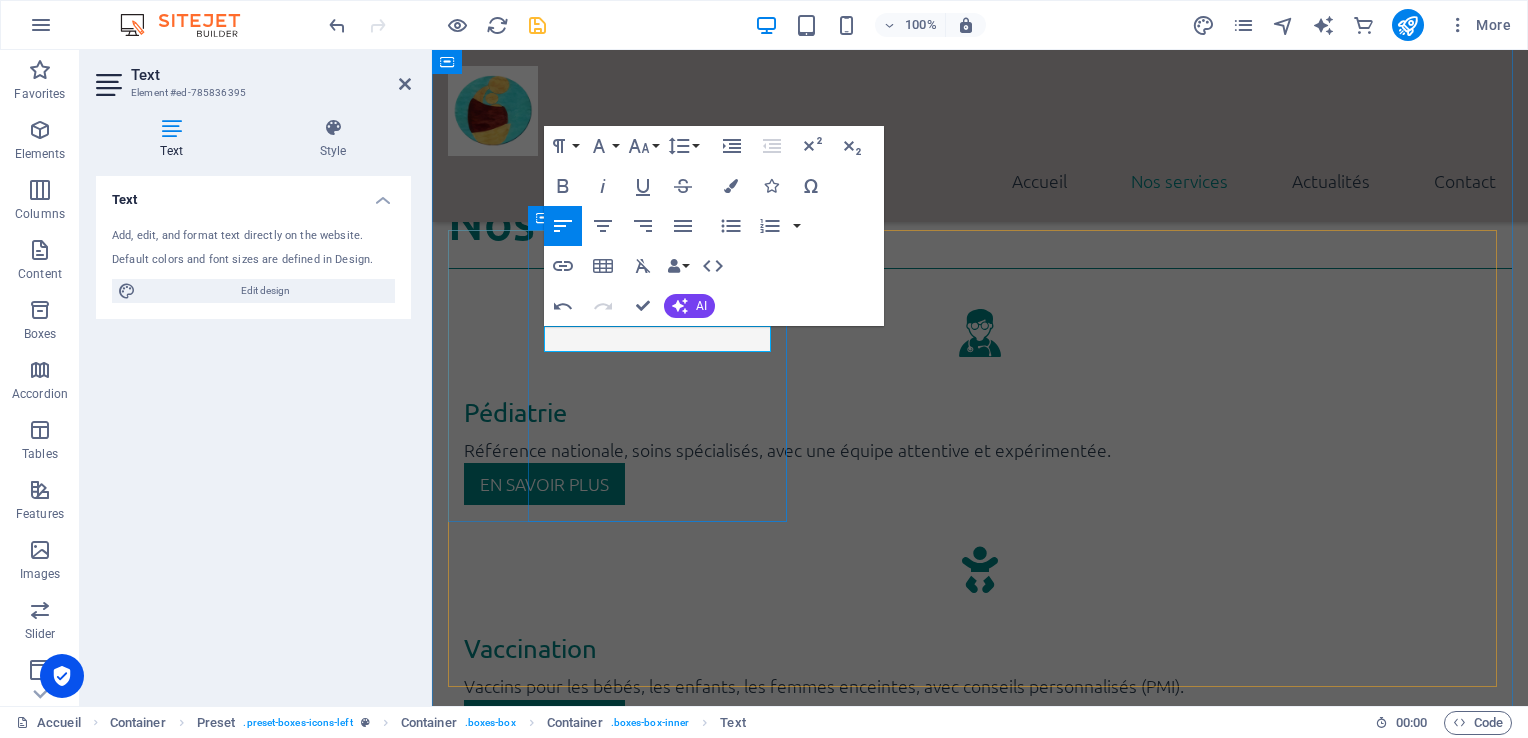 click on "Masso-kinésithépie." at bounding box center [980, 1862] 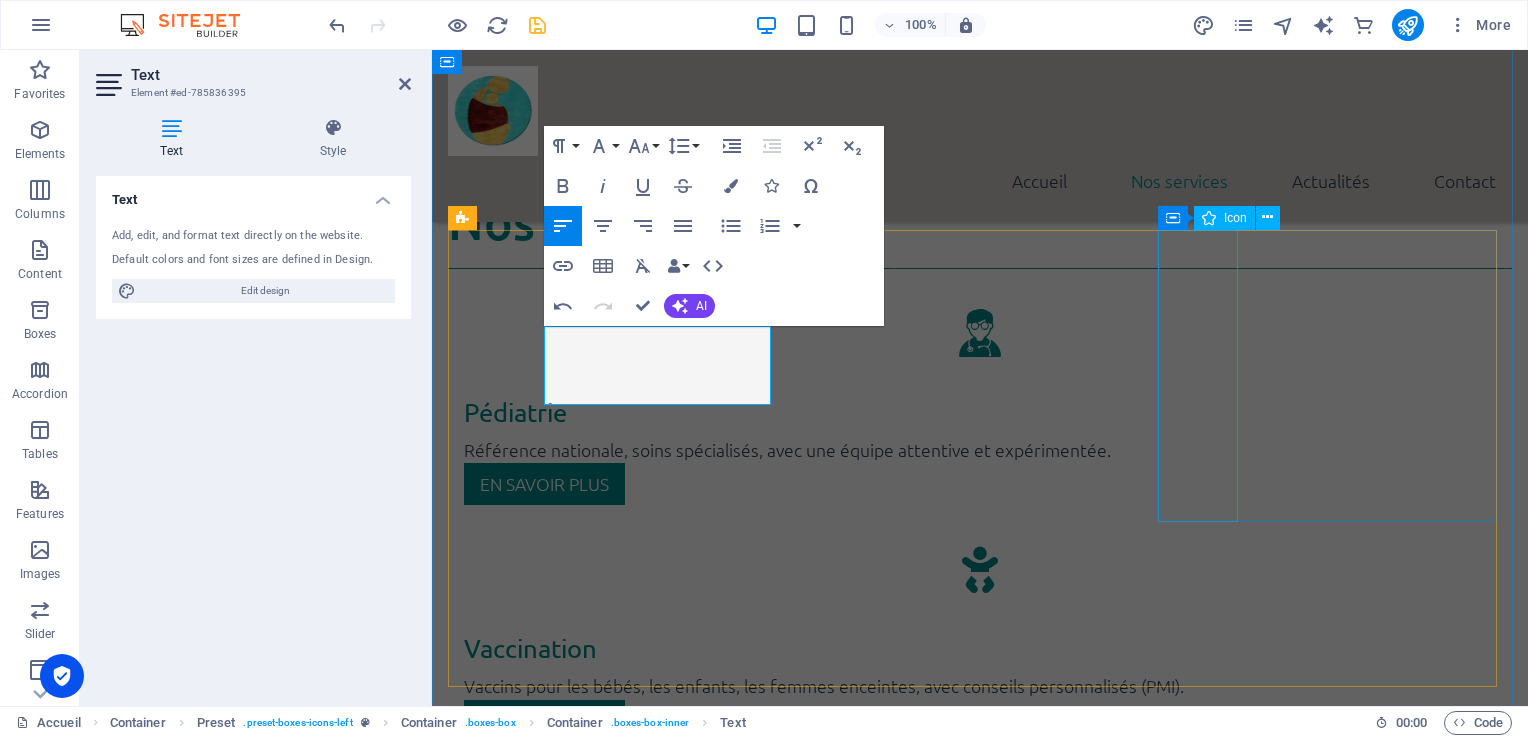 click at bounding box center (980, 2219) 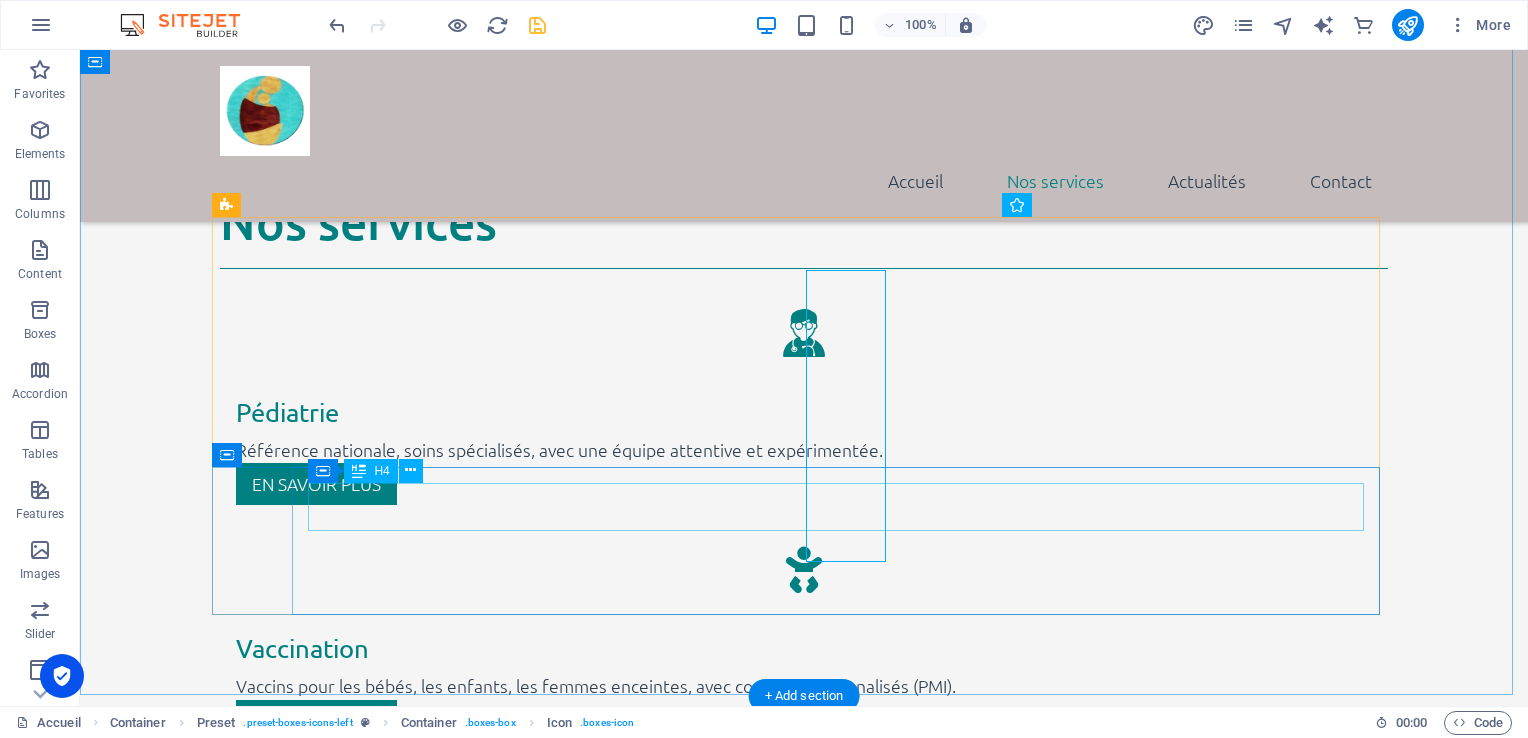 scroll, scrollTop: 2681, scrollLeft: 0, axis: vertical 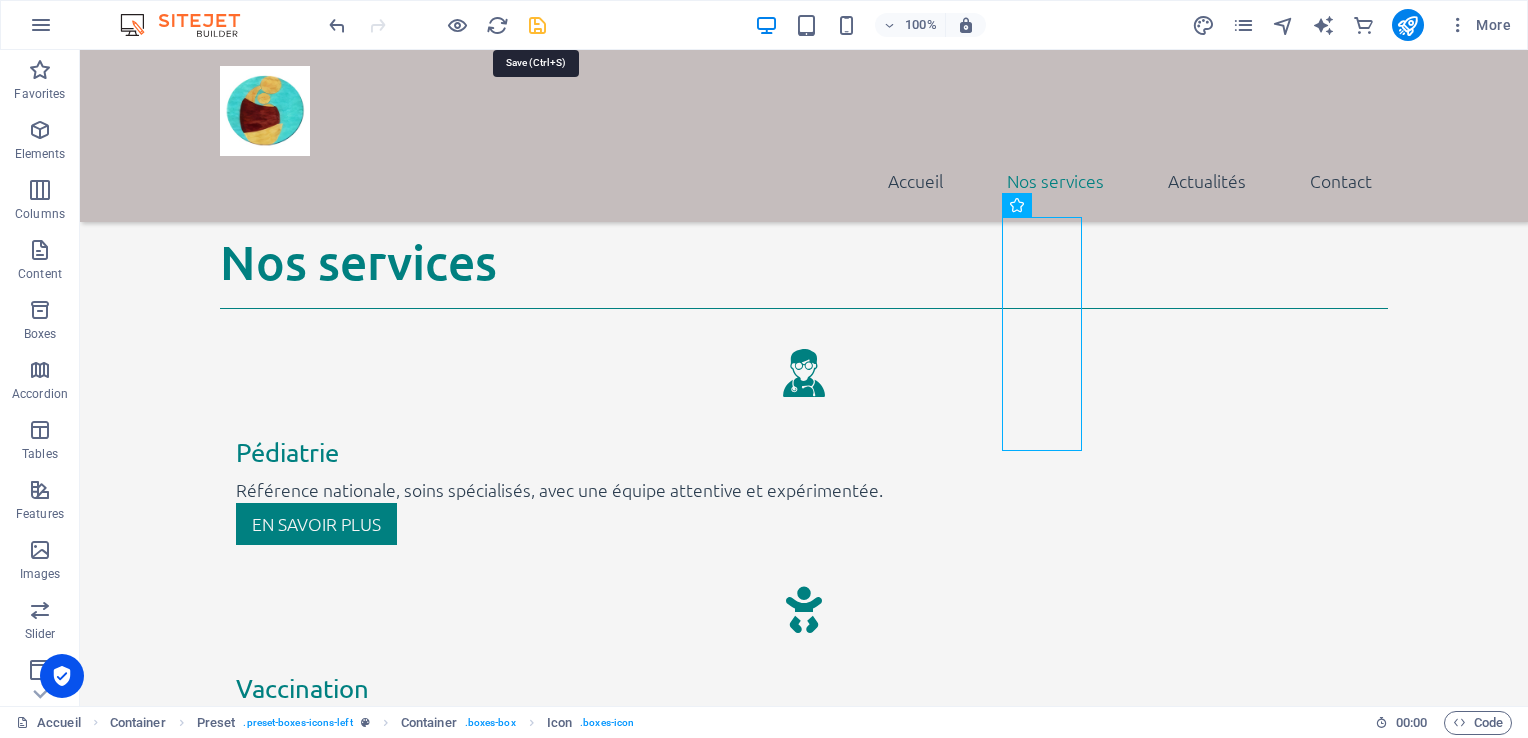 click at bounding box center [537, 25] 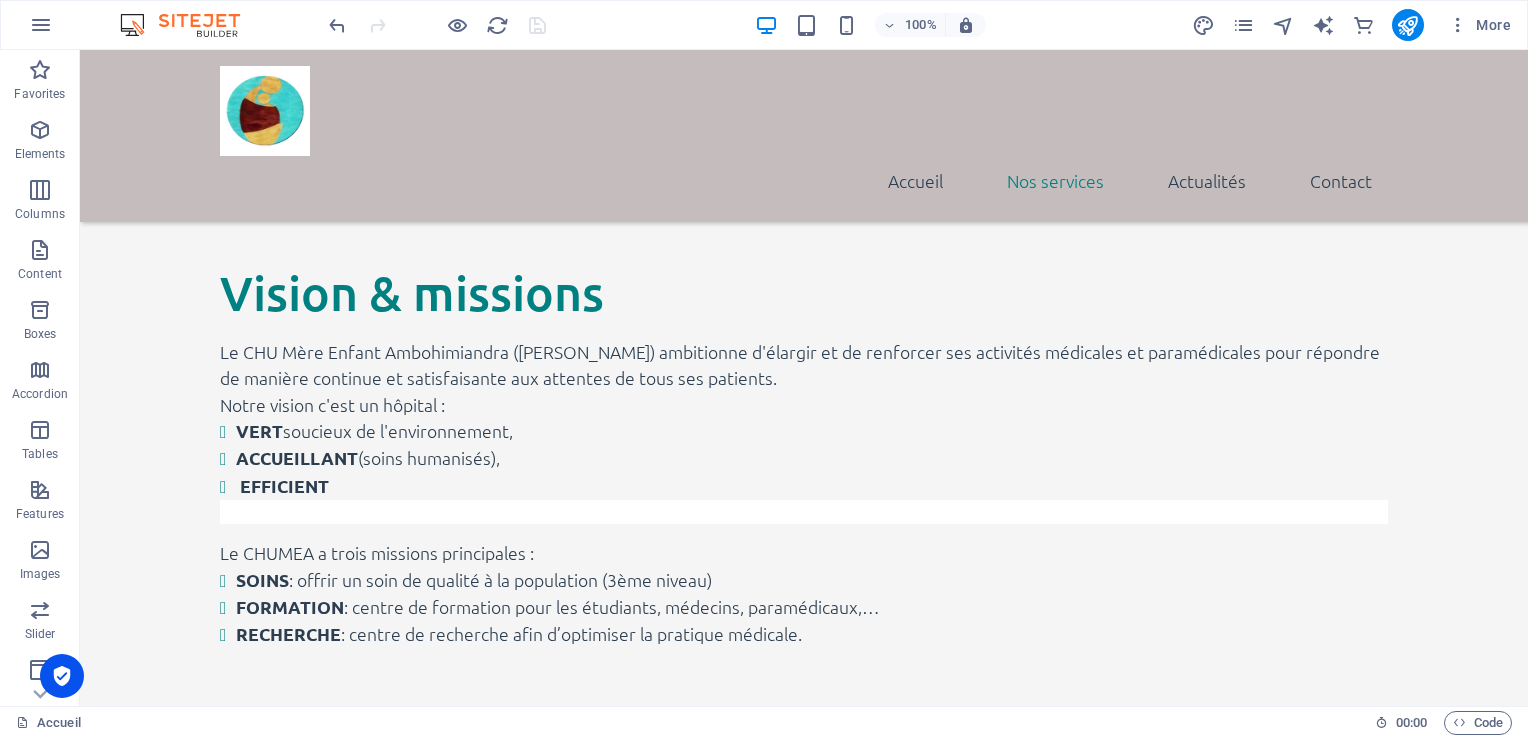scroll, scrollTop: 2044, scrollLeft: 0, axis: vertical 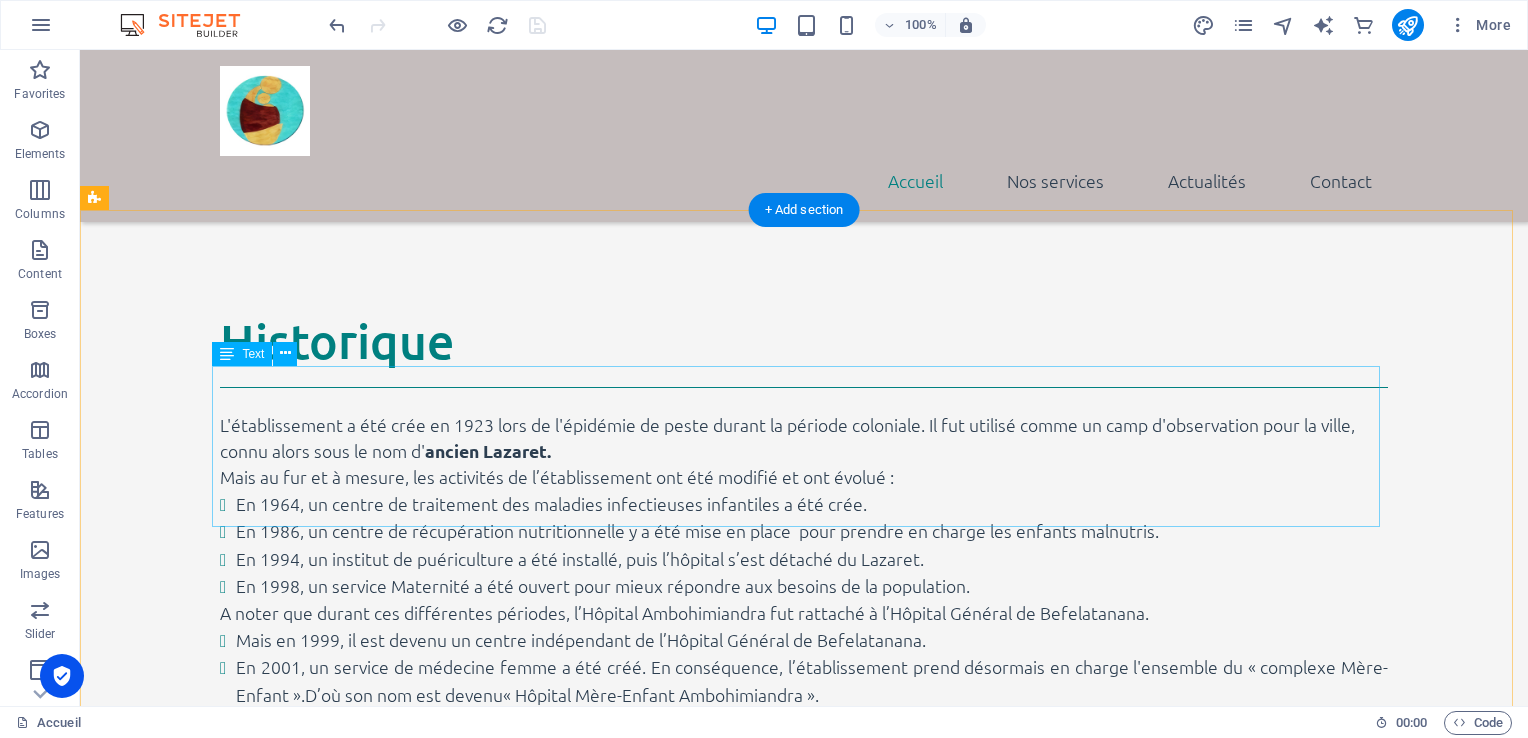 click on "Le CHU Mère Enfant Ambohimiandra ([PERSON_NAME]) ambitionne d'élargir et de renforcer ses activités médicales et paramédicales pour répondre de manière continue et satisfaisante aux attentes de tous ses patients. Notre vision c'est un hôpital : VERT  soucieux de l'environnement,   ACCUEILLANT  (soins humanisés),   EFFICIENT" at bounding box center [804, 1079] 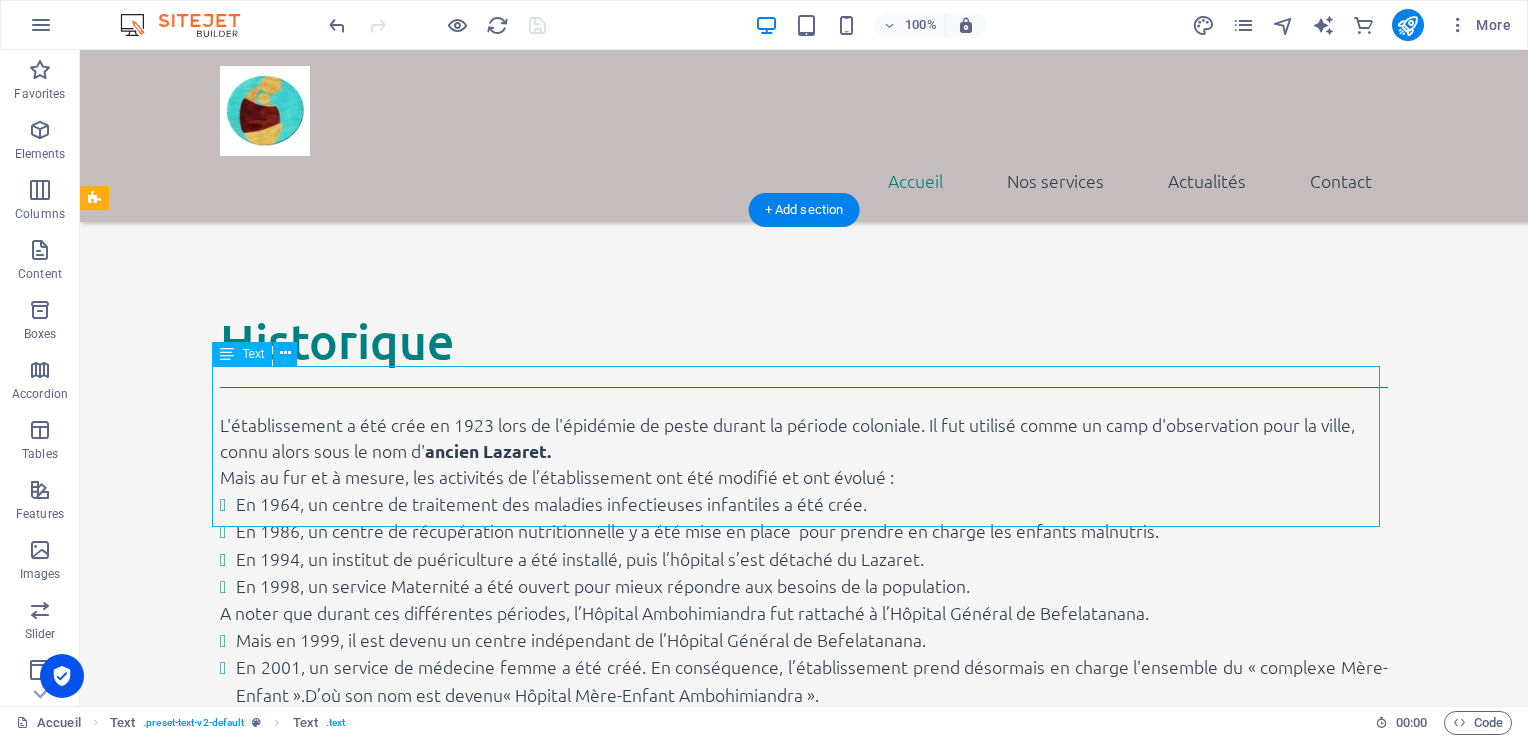 click on "Le CHU Mère Enfant Ambohimiandra ([PERSON_NAME]) ambitionne d'élargir et de renforcer ses activités médicales et paramédicales pour répondre de manière continue et satisfaisante aux attentes de tous ses patients. Notre vision c'est un hôpital : VERT  soucieux de l'environnement,   ACCUEILLANT  (soins humanisés),   EFFICIENT" at bounding box center (804, 1079) 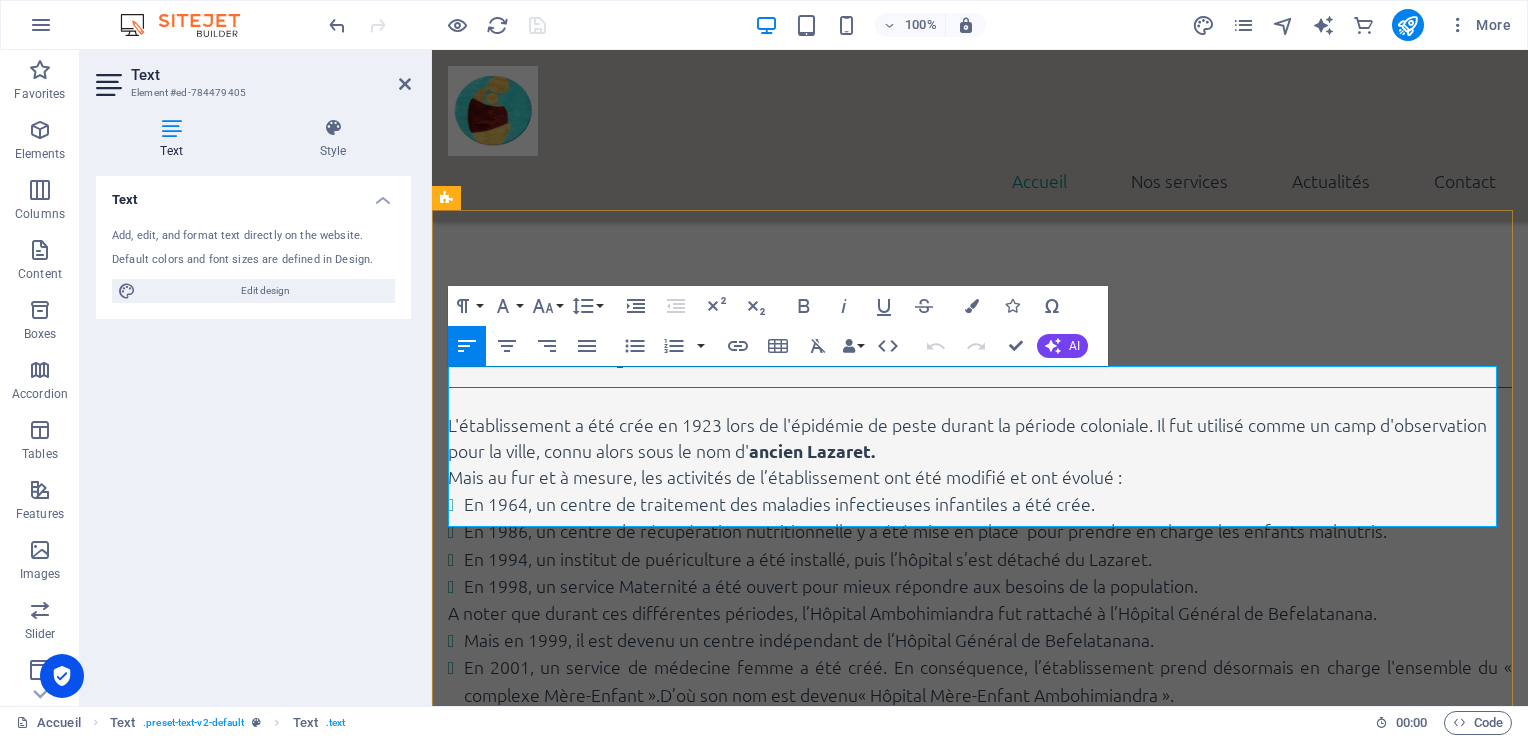 click on "Le CHU Mère Enfant Ambohimiandra ([PERSON_NAME]) ambitionne d'élargir et de renforcer ses activités médicales et paramédicales pour répondre de manière continue et satisfaisante aux attentes de tous ses patients." at bounding box center (980, 1025) 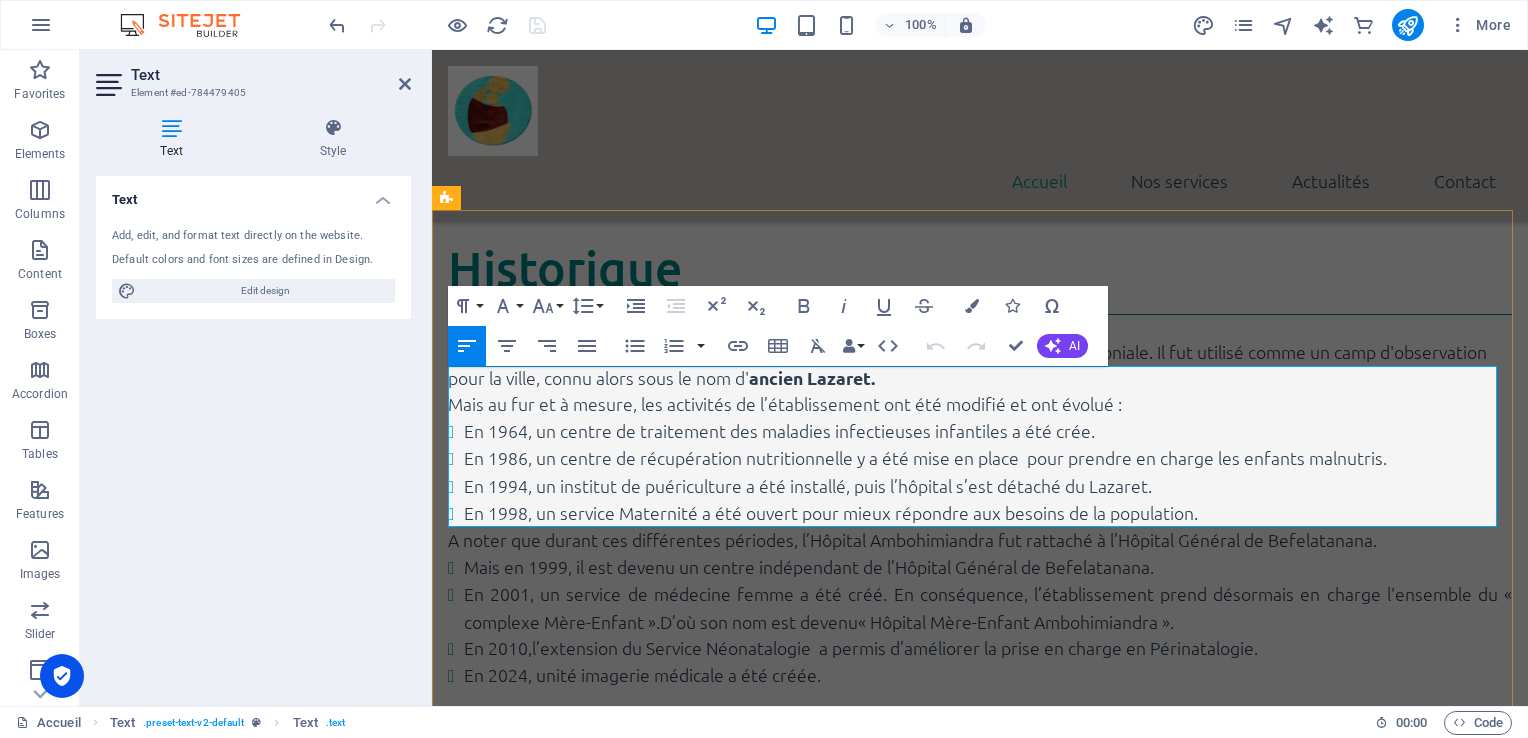 type 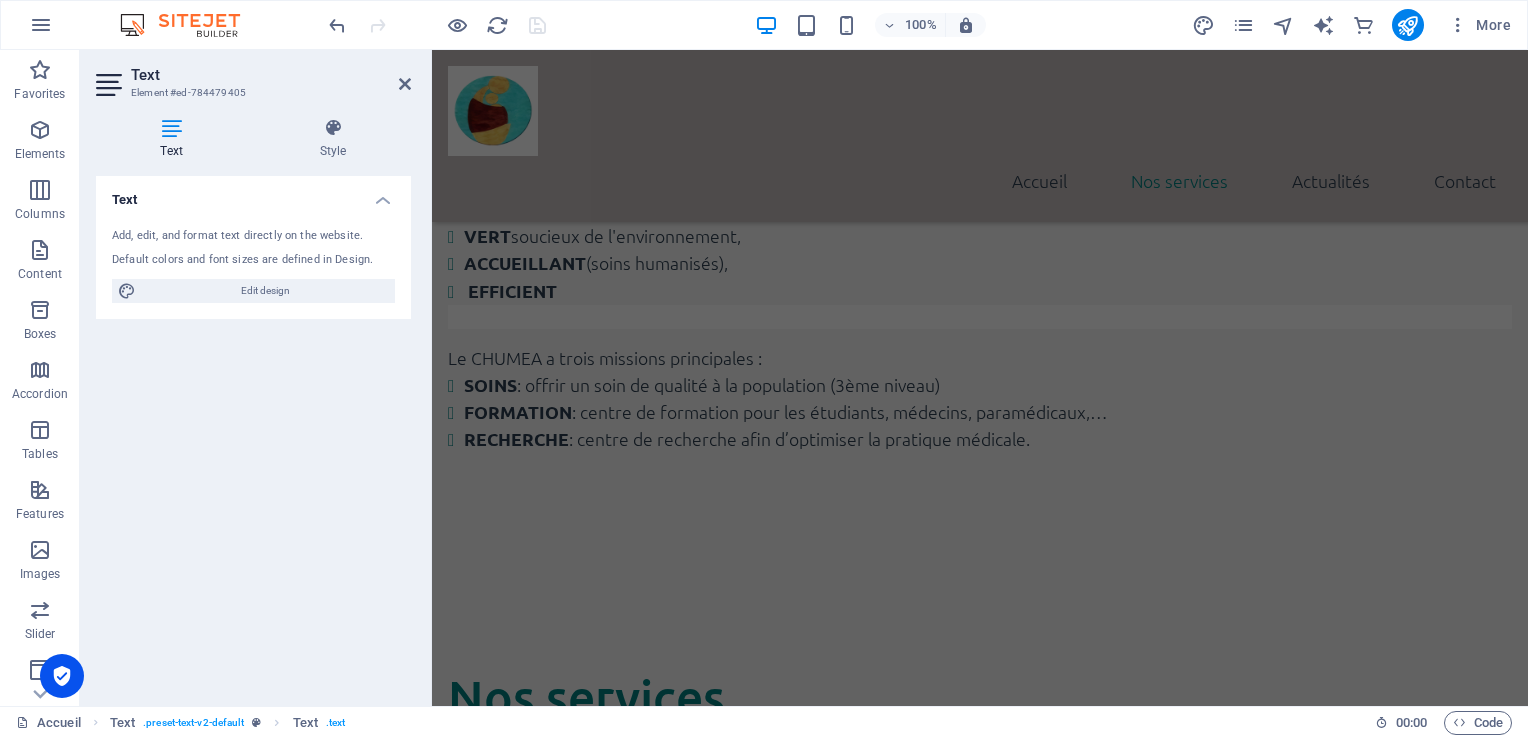 scroll, scrollTop: 2239, scrollLeft: 0, axis: vertical 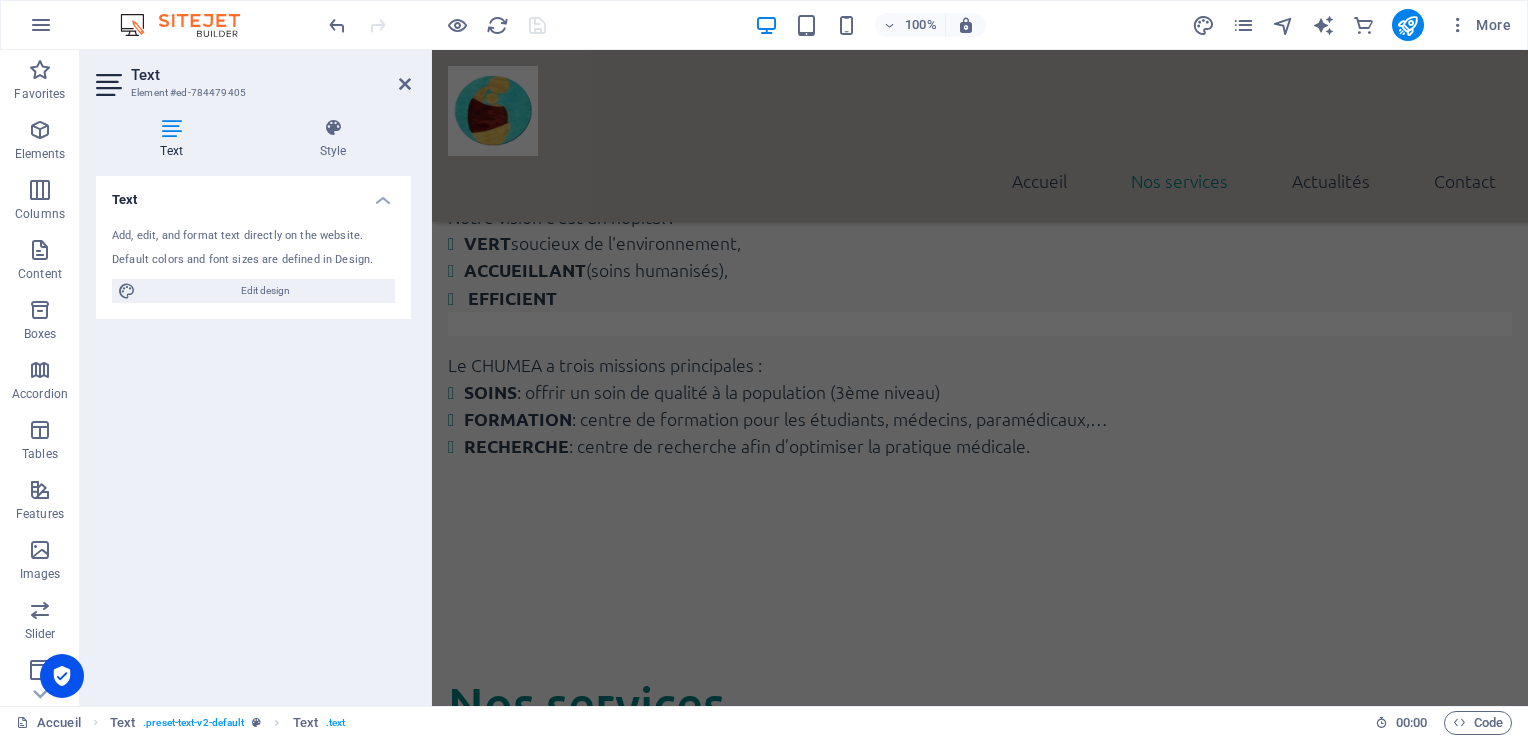 click at bounding box center (429, 378) 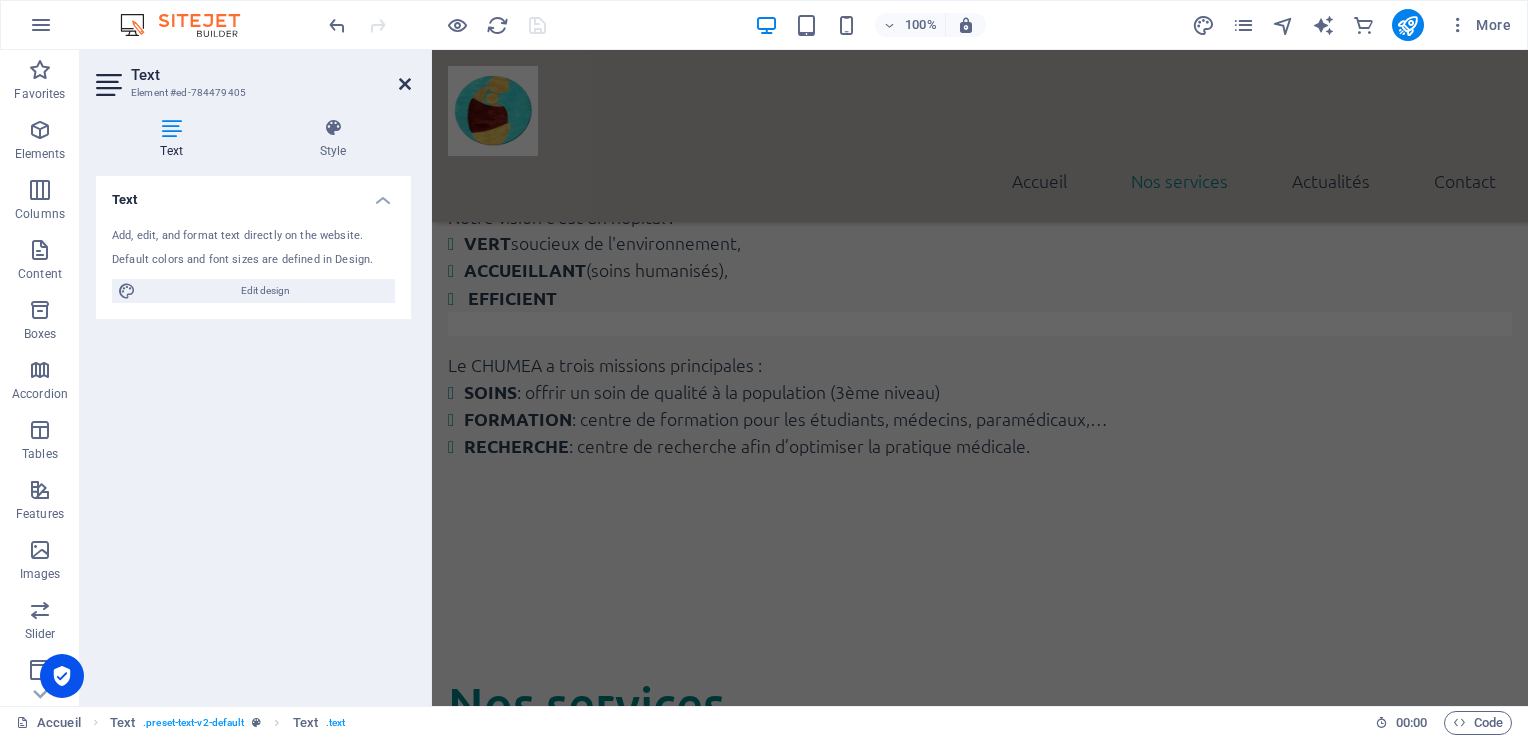 click at bounding box center (405, 84) 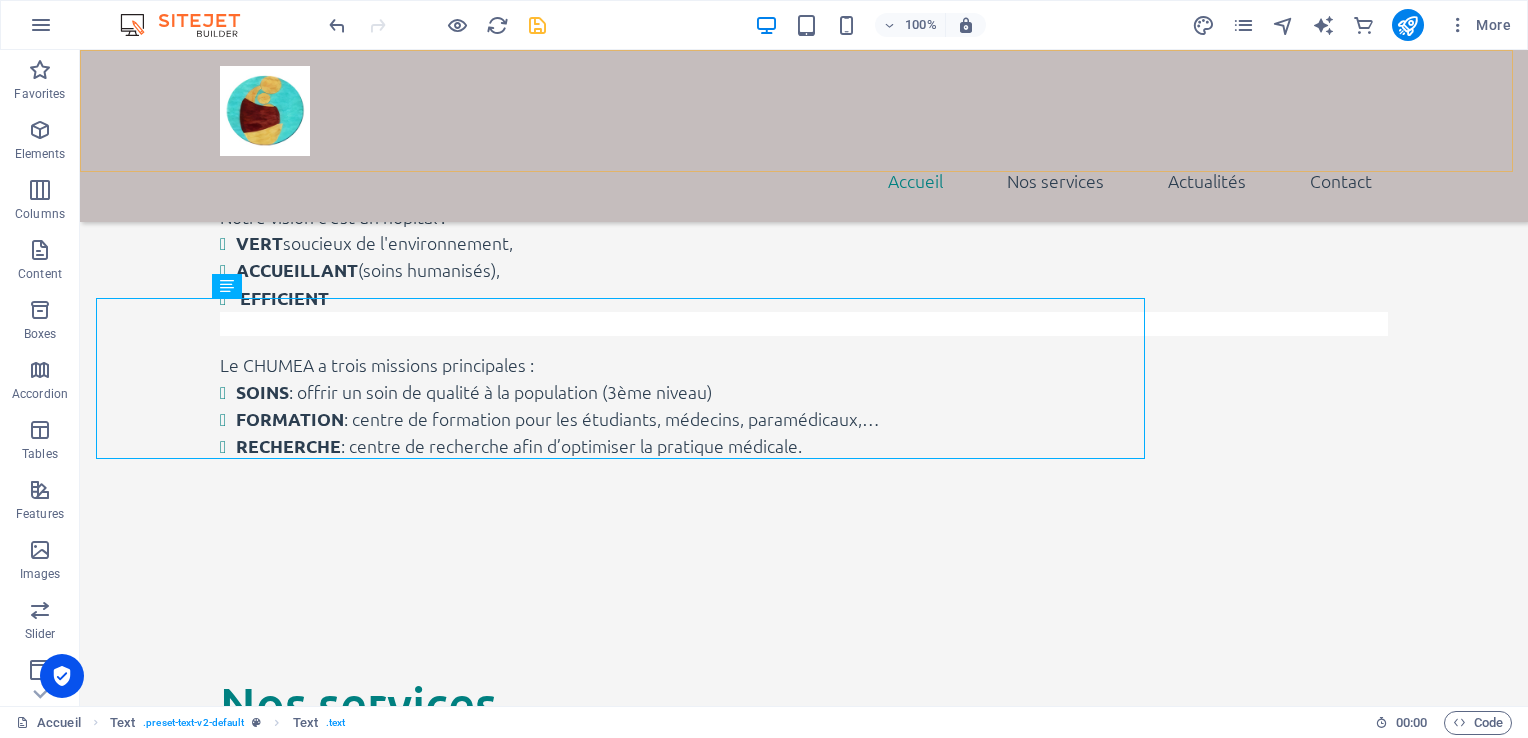 scroll, scrollTop: 1532, scrollLeft: 0, axis: vertical 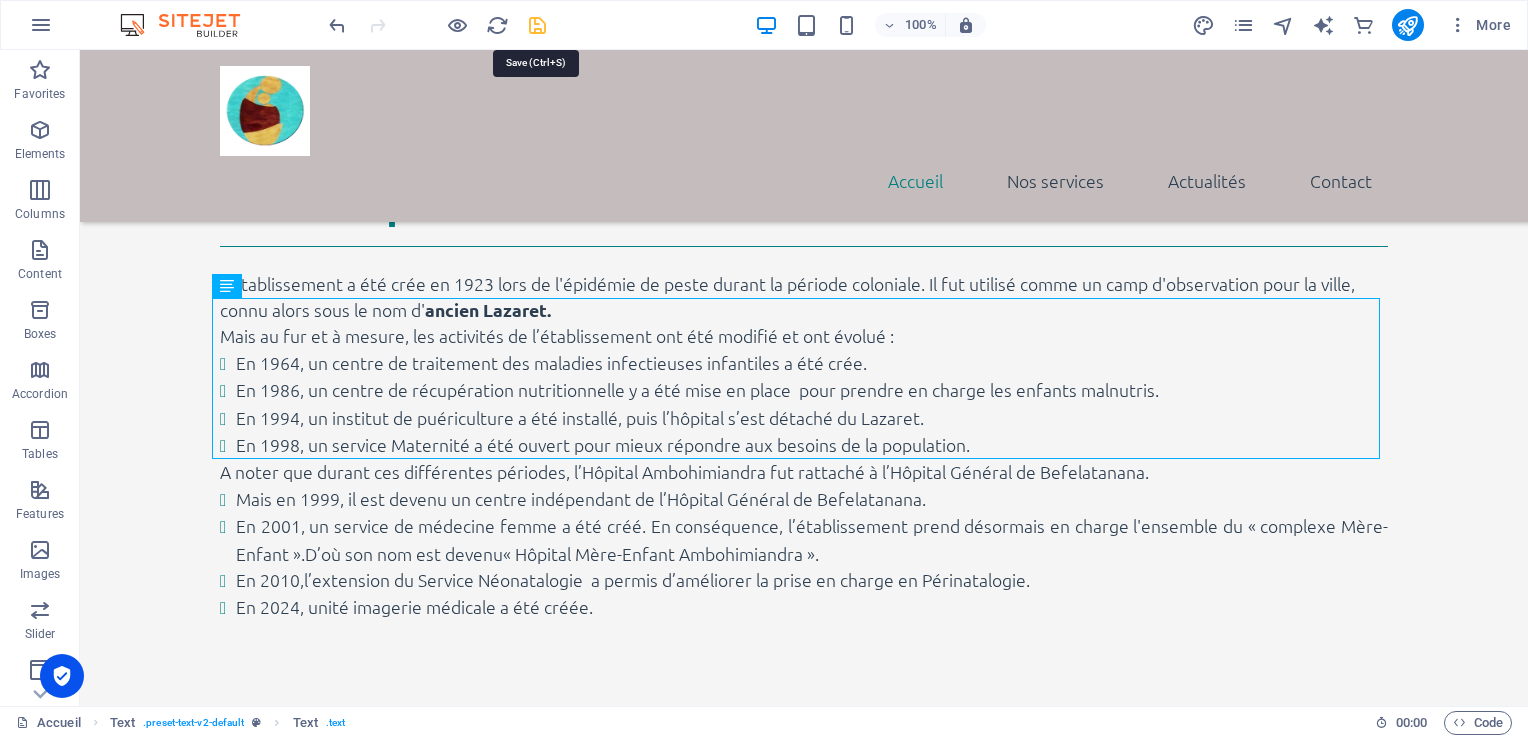 click at bounding box center (537, 25) 